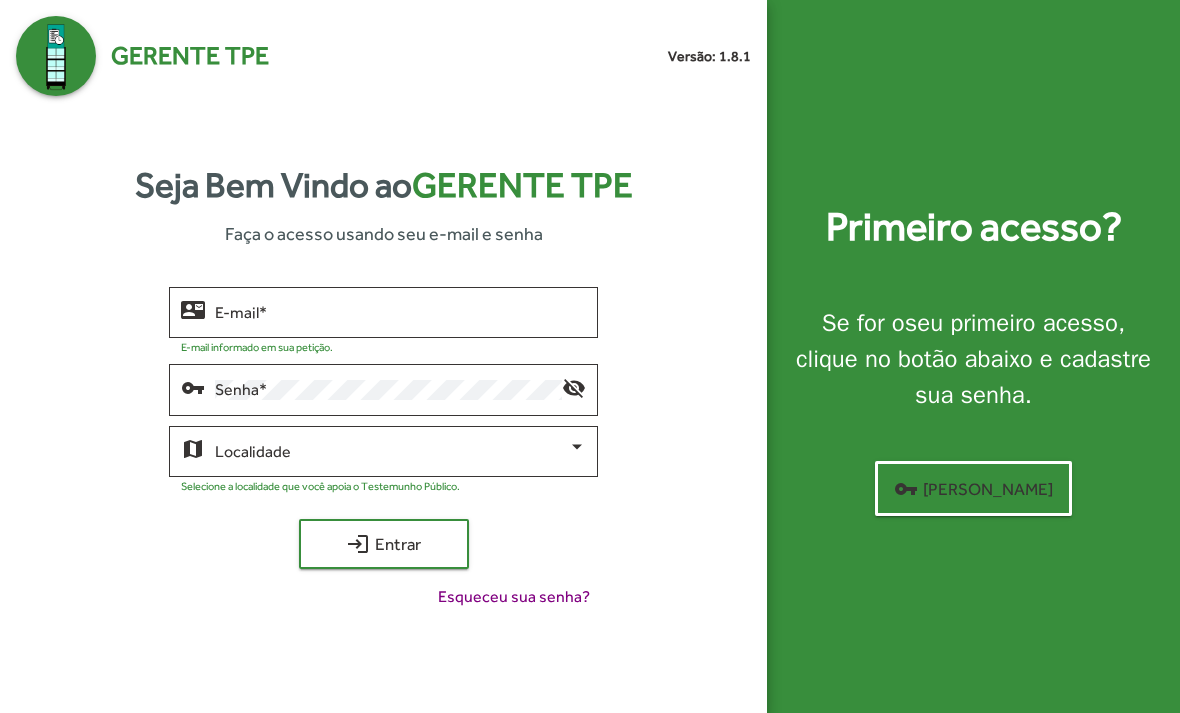 scroll, scrollTop: 0, scrollLeft: 0, axis: both 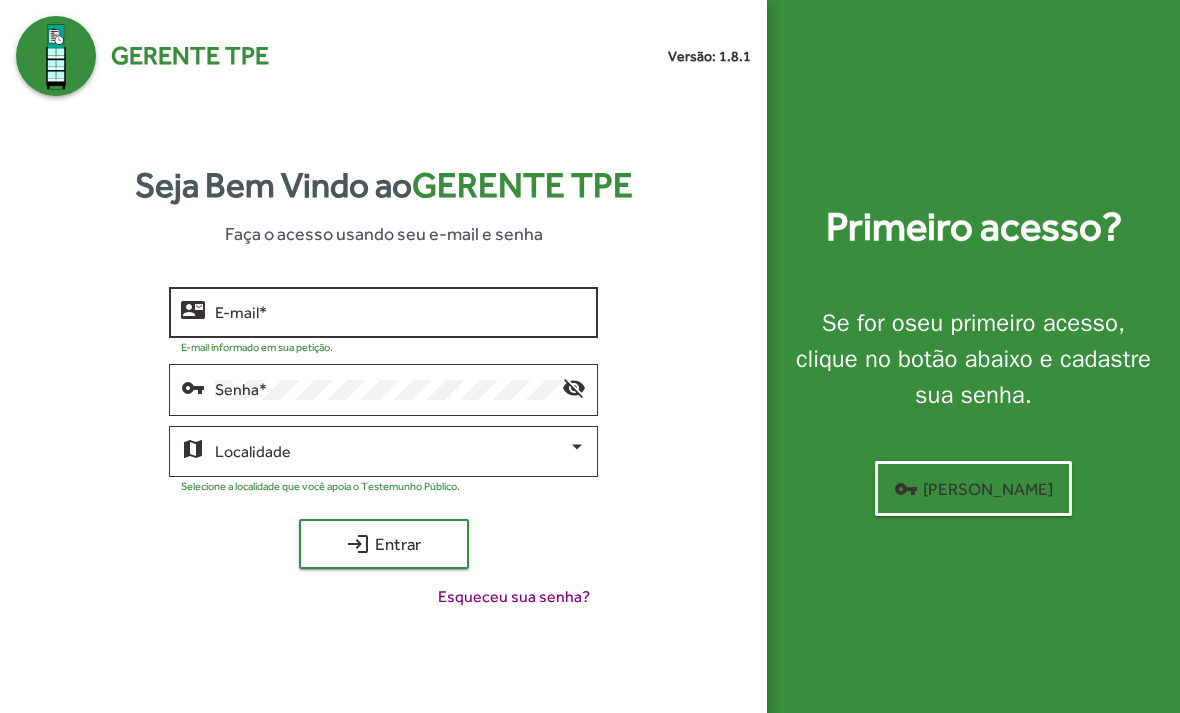 click on "E-mail   *" at bounding box center (400, 313) 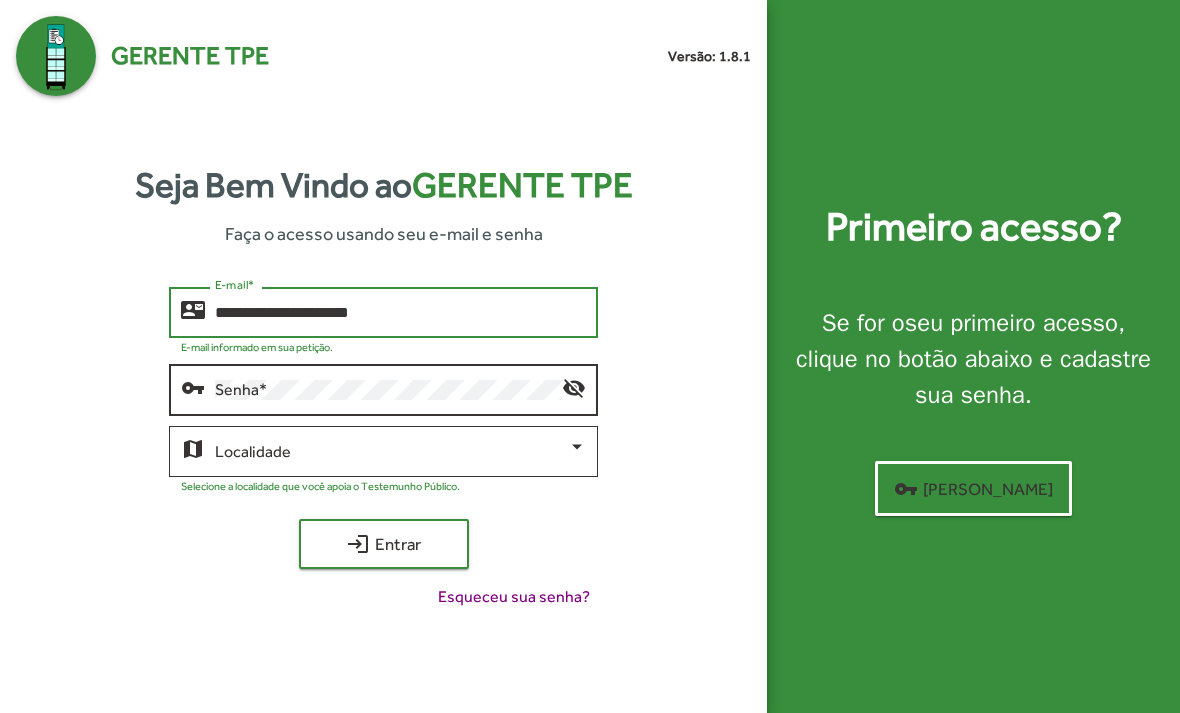 type on "**********" 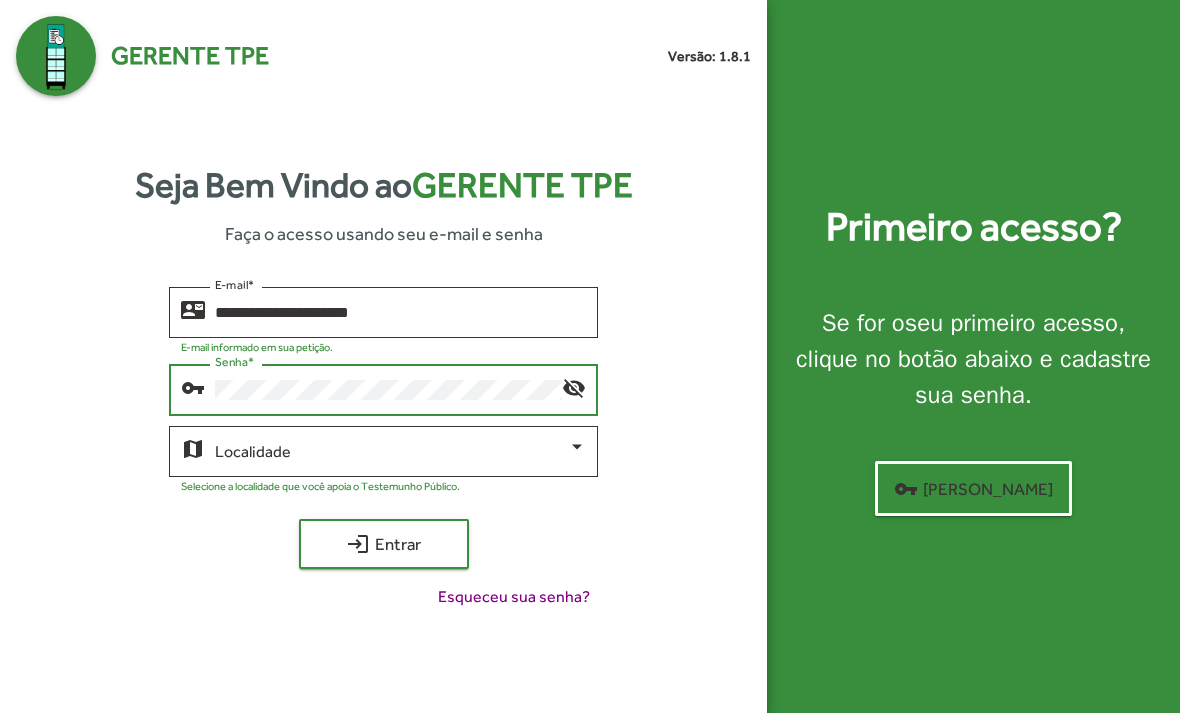 click on "visibility_off" 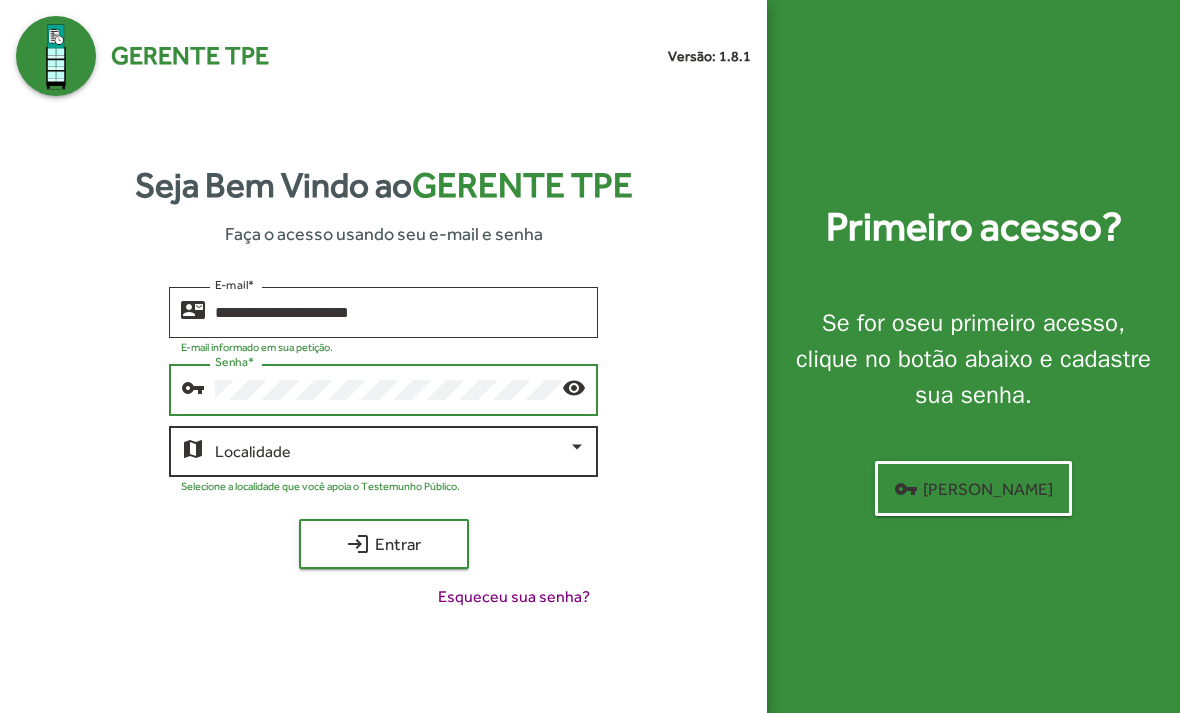 click at bounding box center (391, 452) 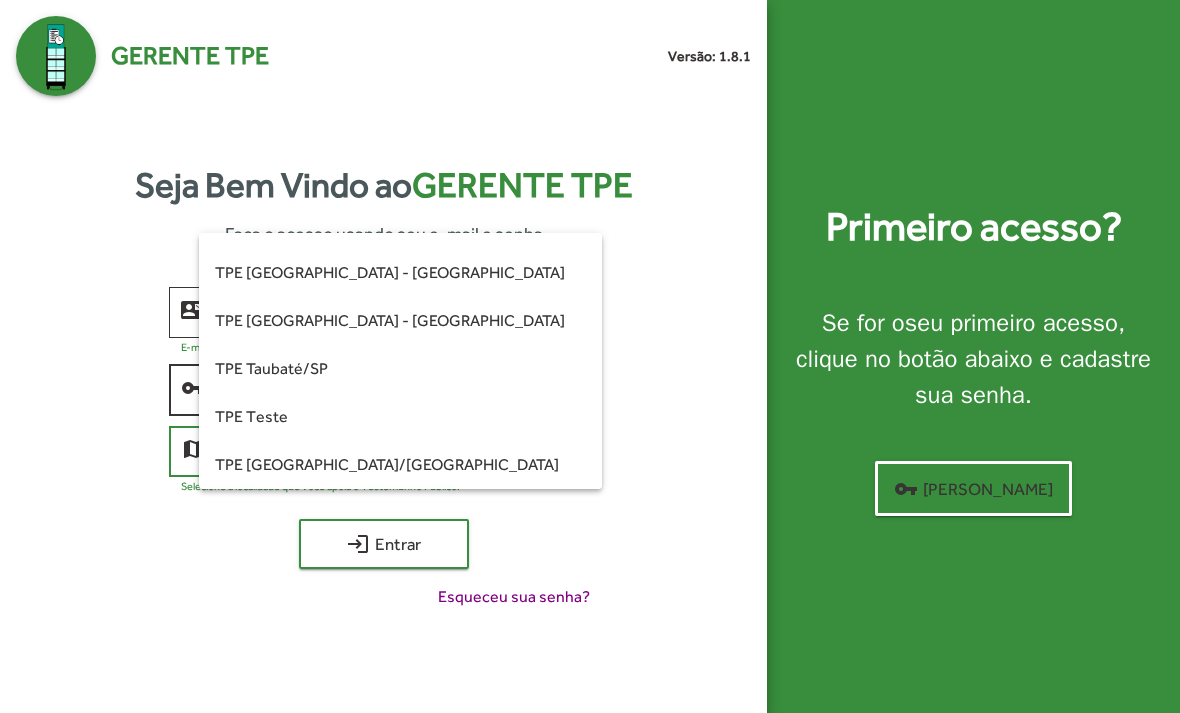 scroll, scrollTop: 560, scrollLeft: 0, axis: vertical 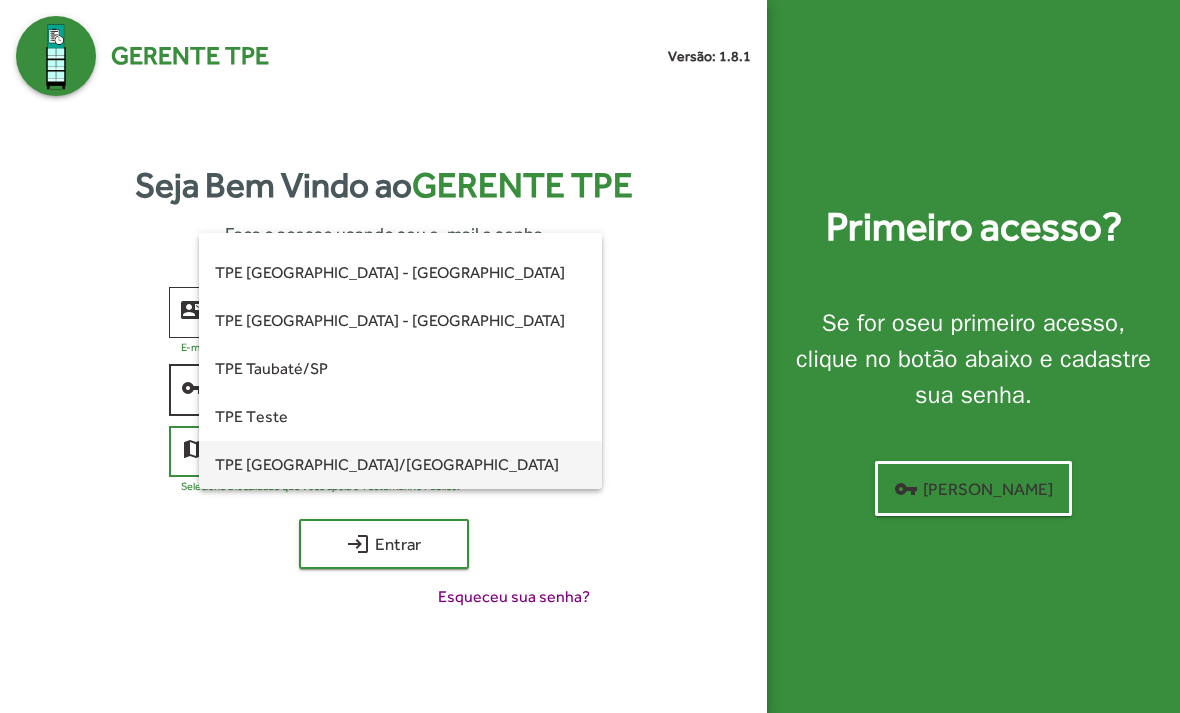 click on "TPE [GEOGRAPHIC_DATA]/[GEOGRAPHIC_DATA]" at bounding box center [400, 465] 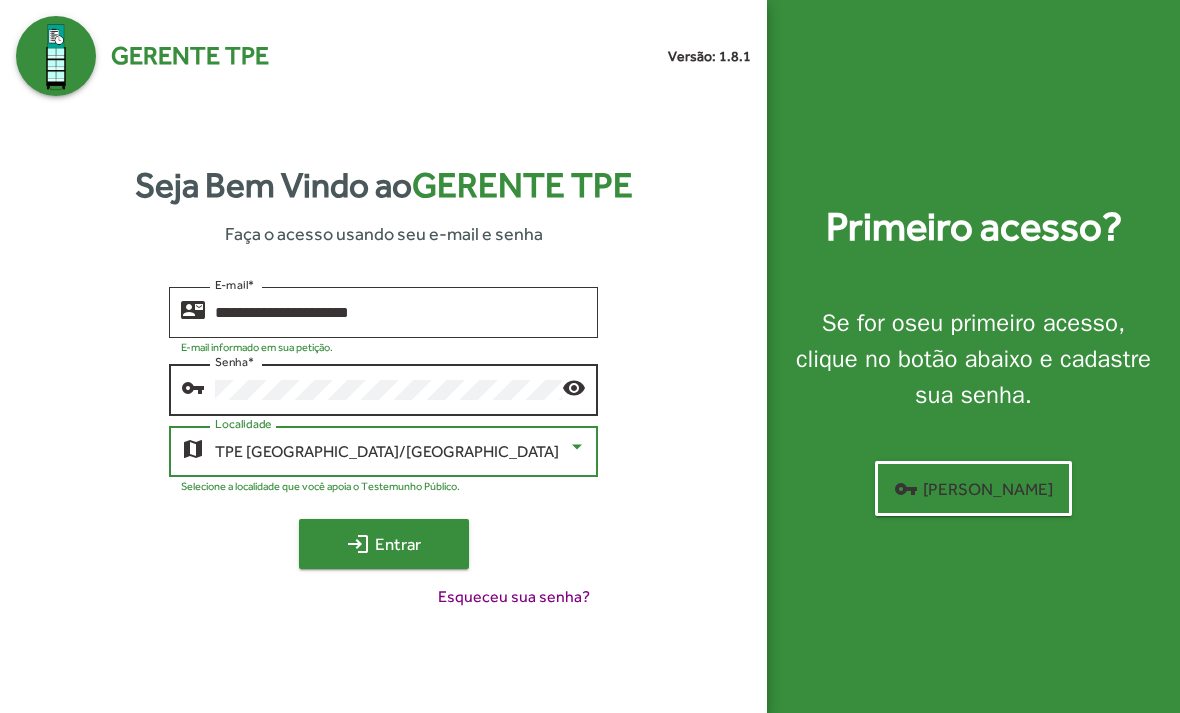 click on "login  Entrar" 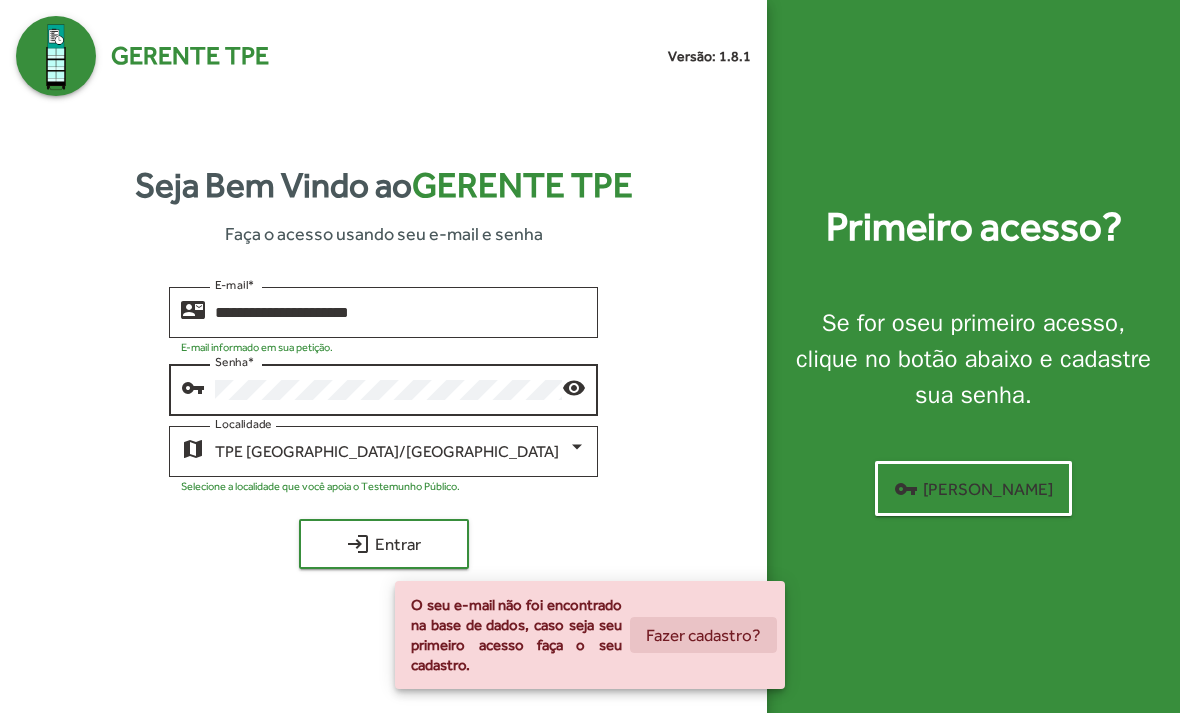 click on "Fazer cadastro?" at bounding box center (703, 635) 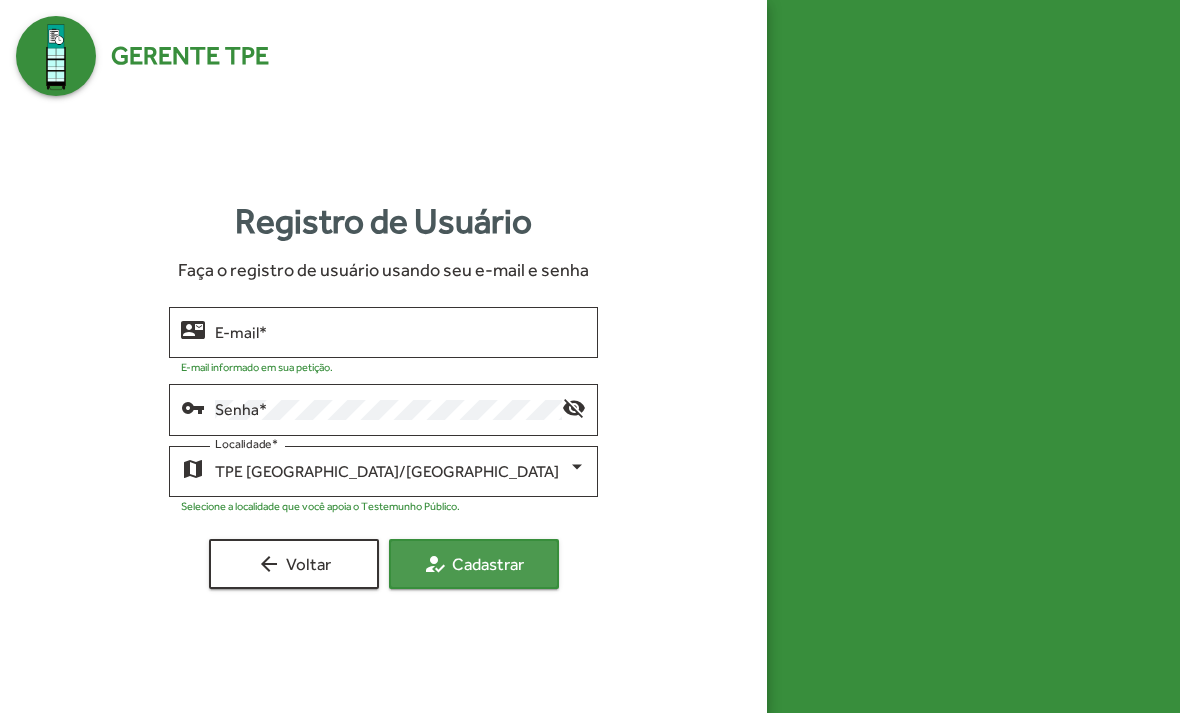 click on "how_to_reg  Cadastrar" 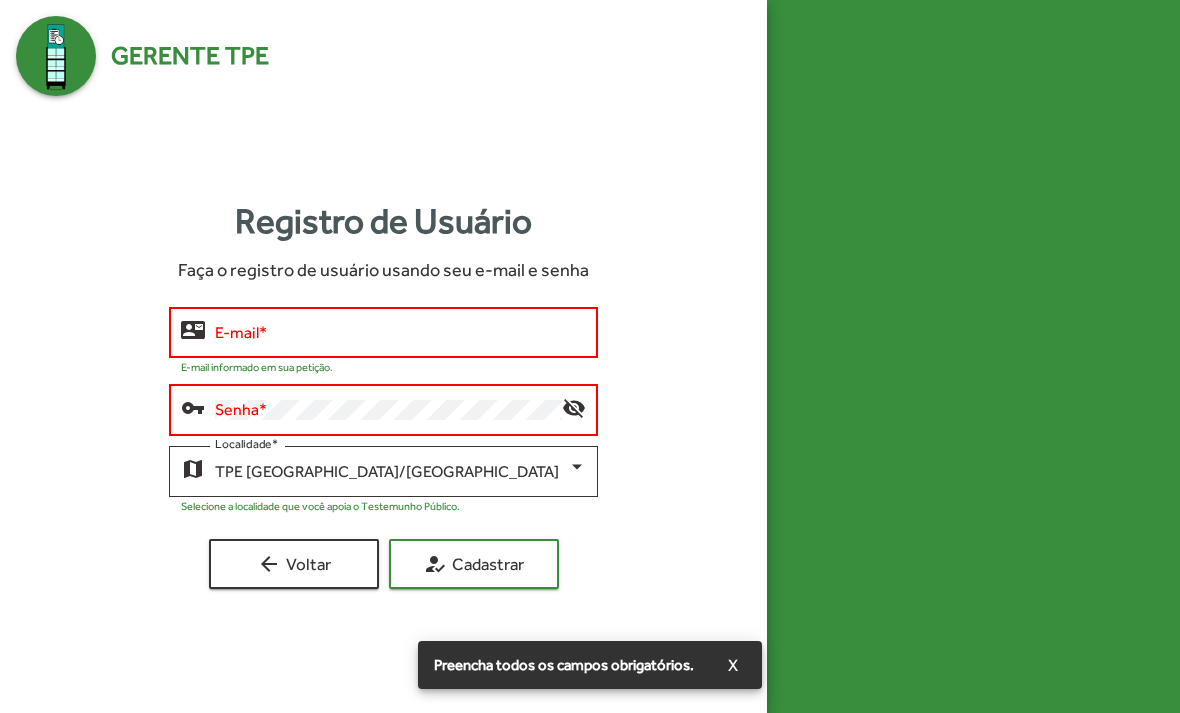click on "E-mail   *" at bounding box center [400, 333] 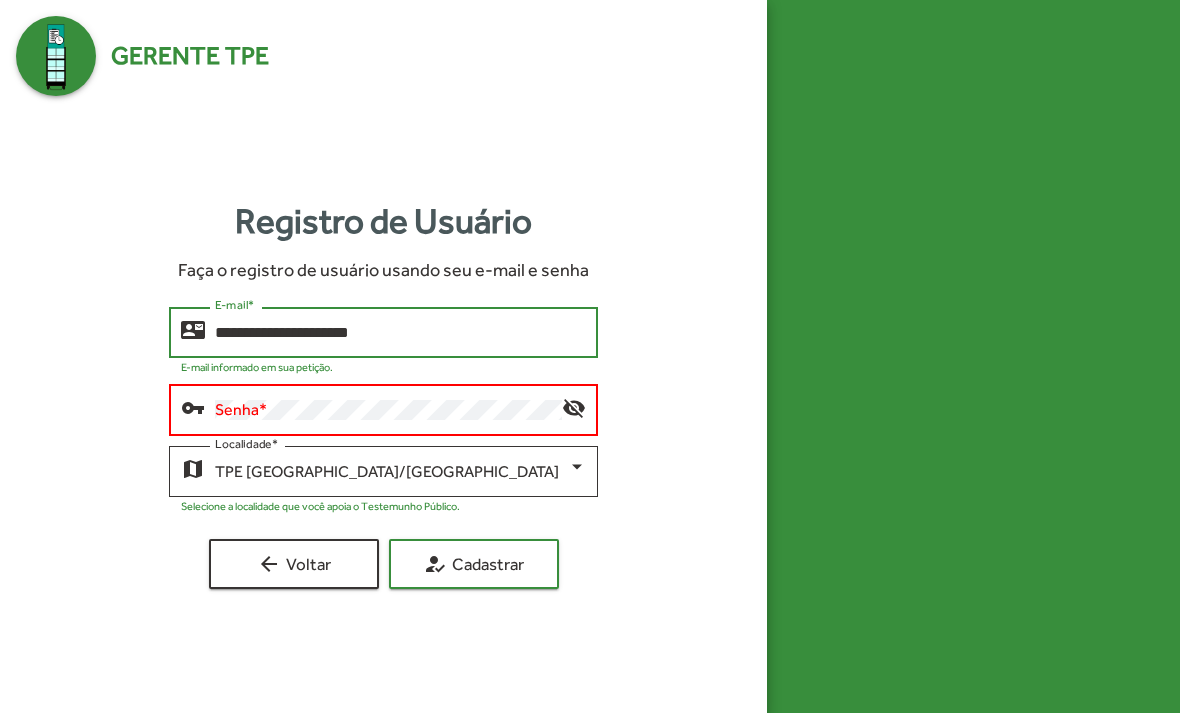 type on "**********" 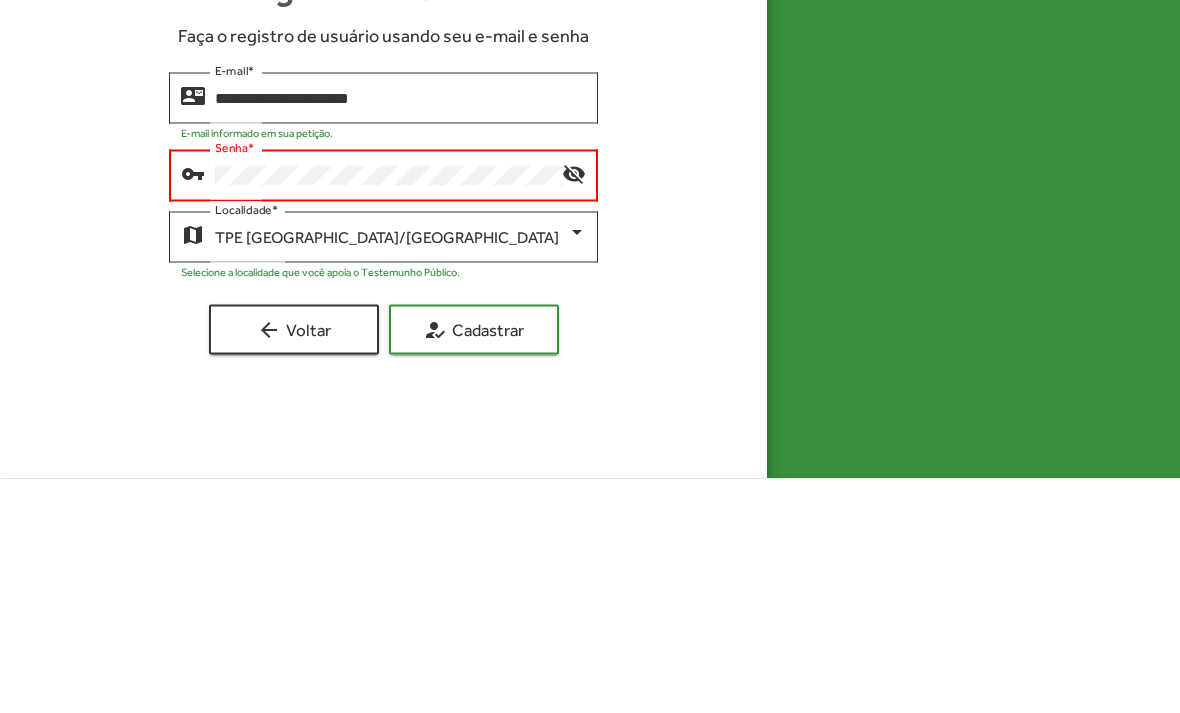 click on "visibility_off" 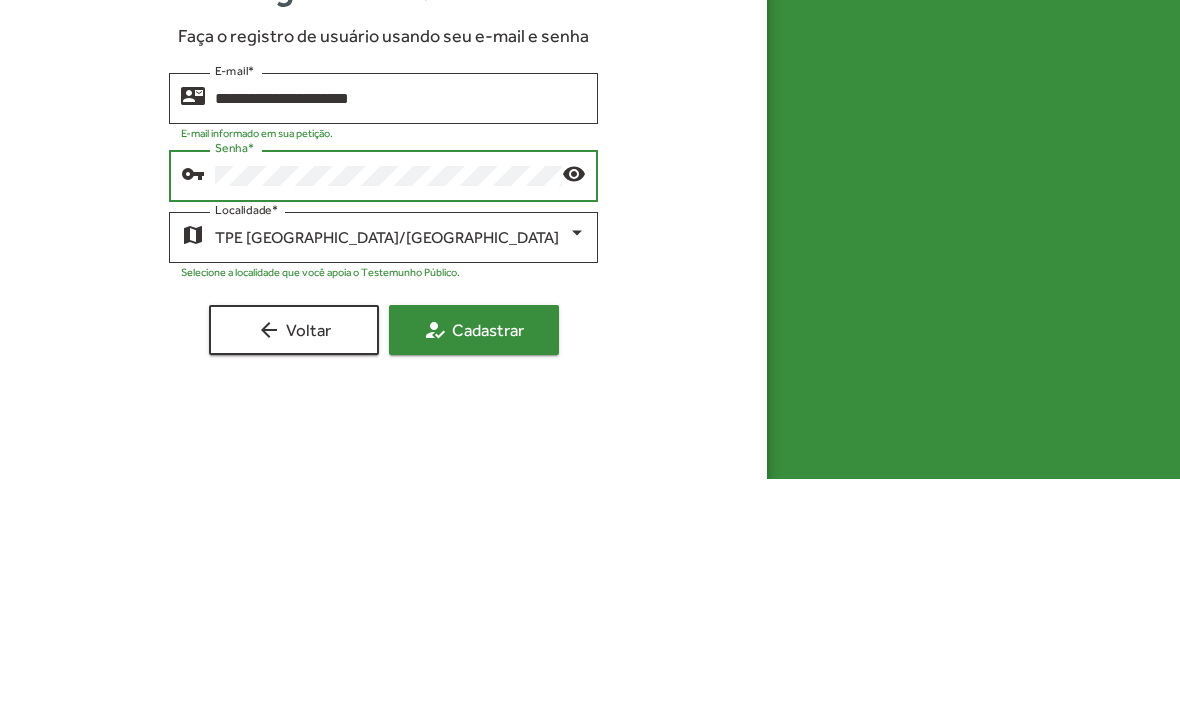 click on "how_to_reg  Cadastrar" 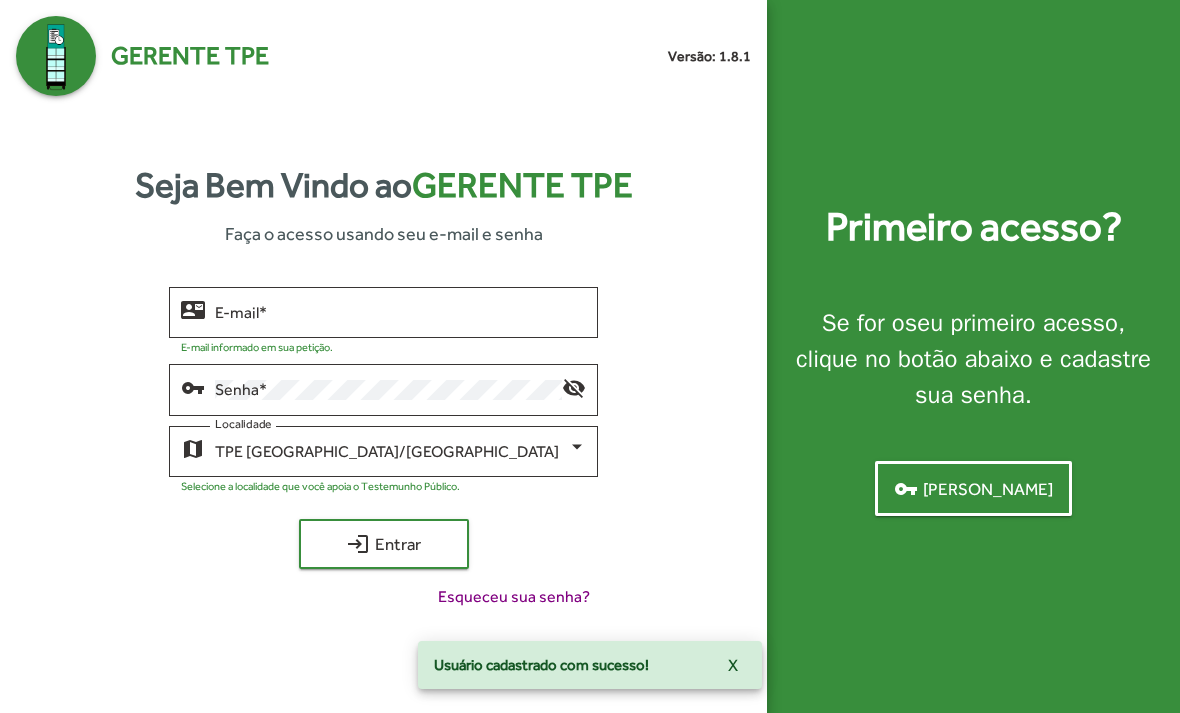 click on "vpn_key  Criar senha" 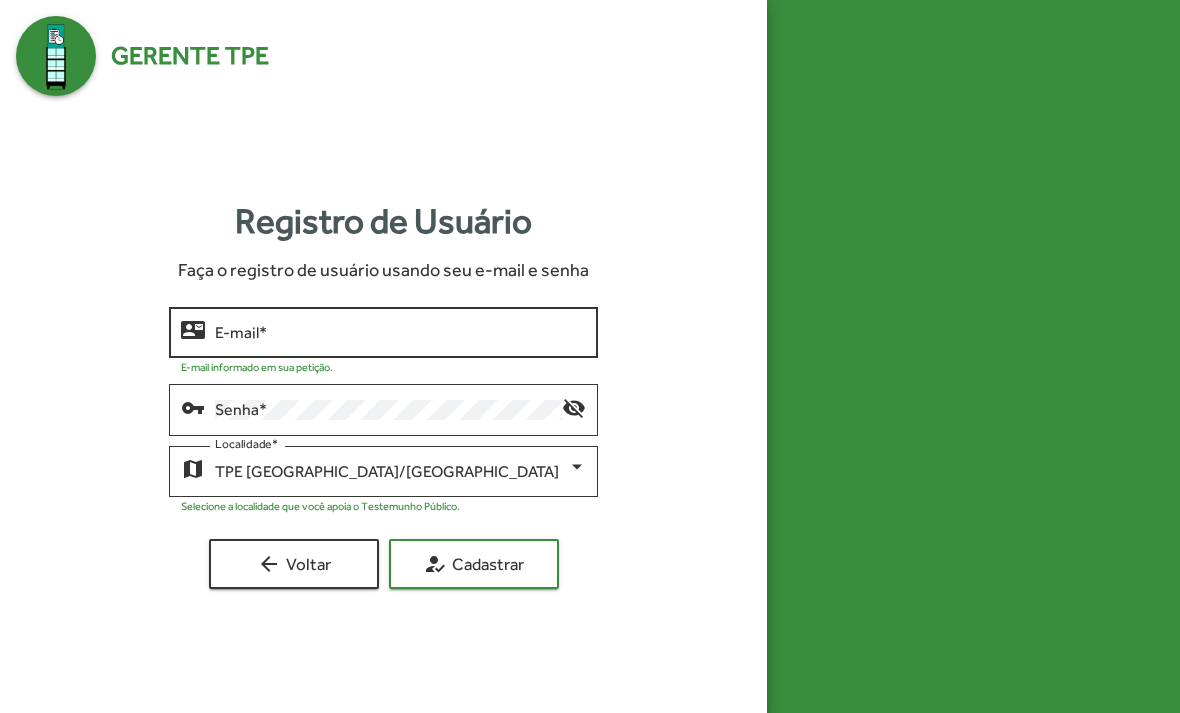 click on "E-mail   *" at bounding box center (400, 333) 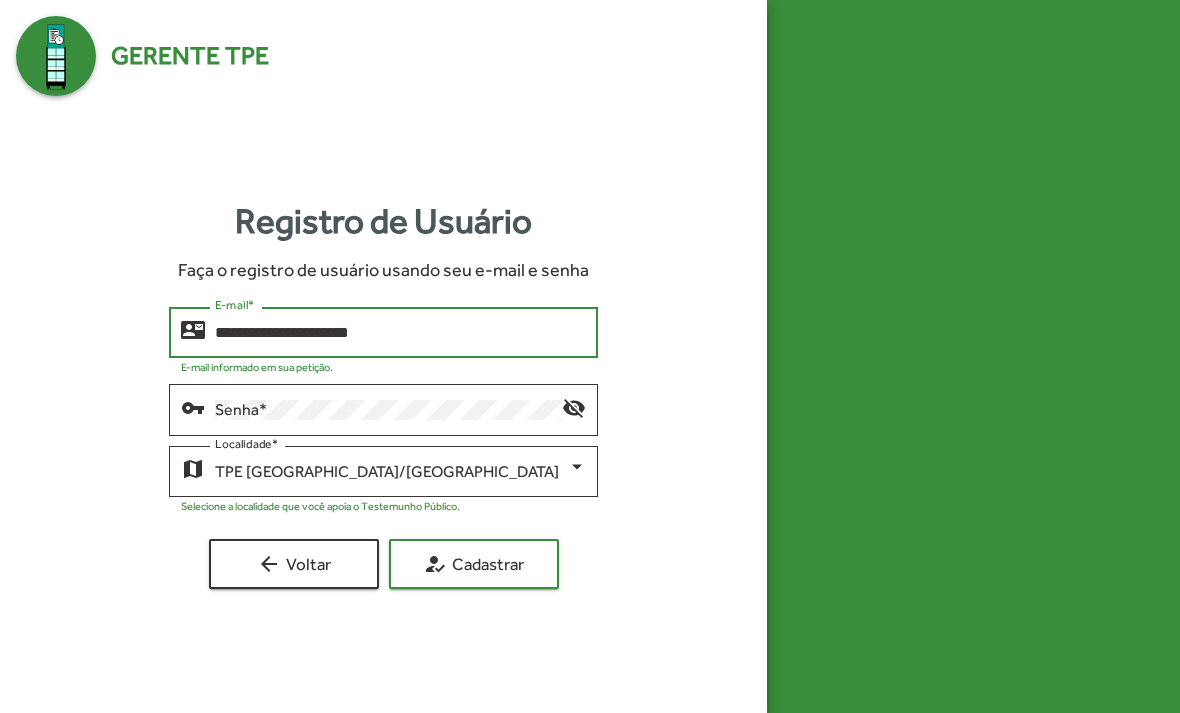 type on "**********" 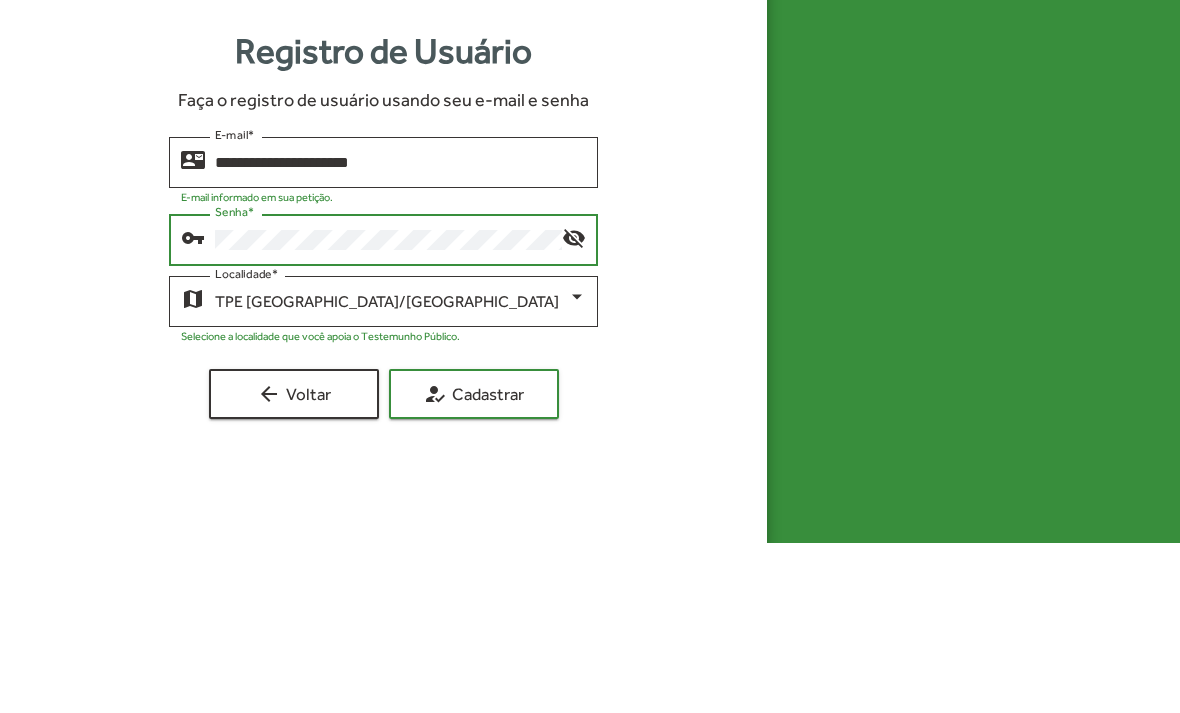 click on "visibility_off" 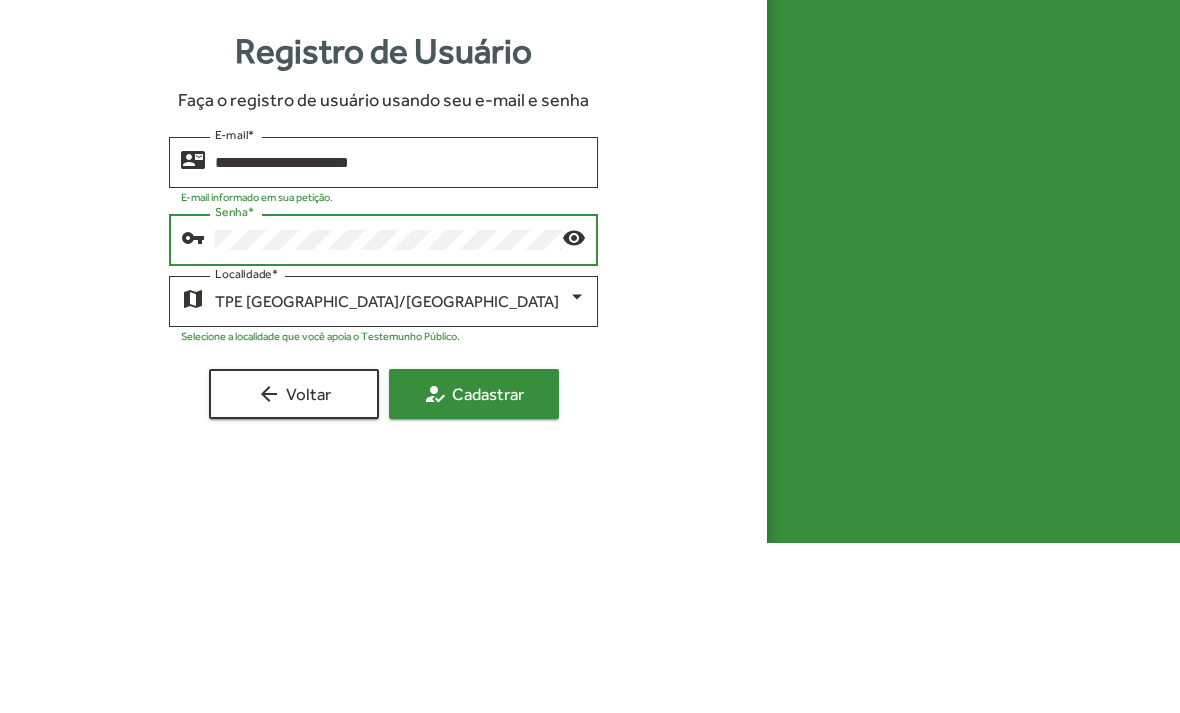 click on "how_to_reg  Cadastrar" 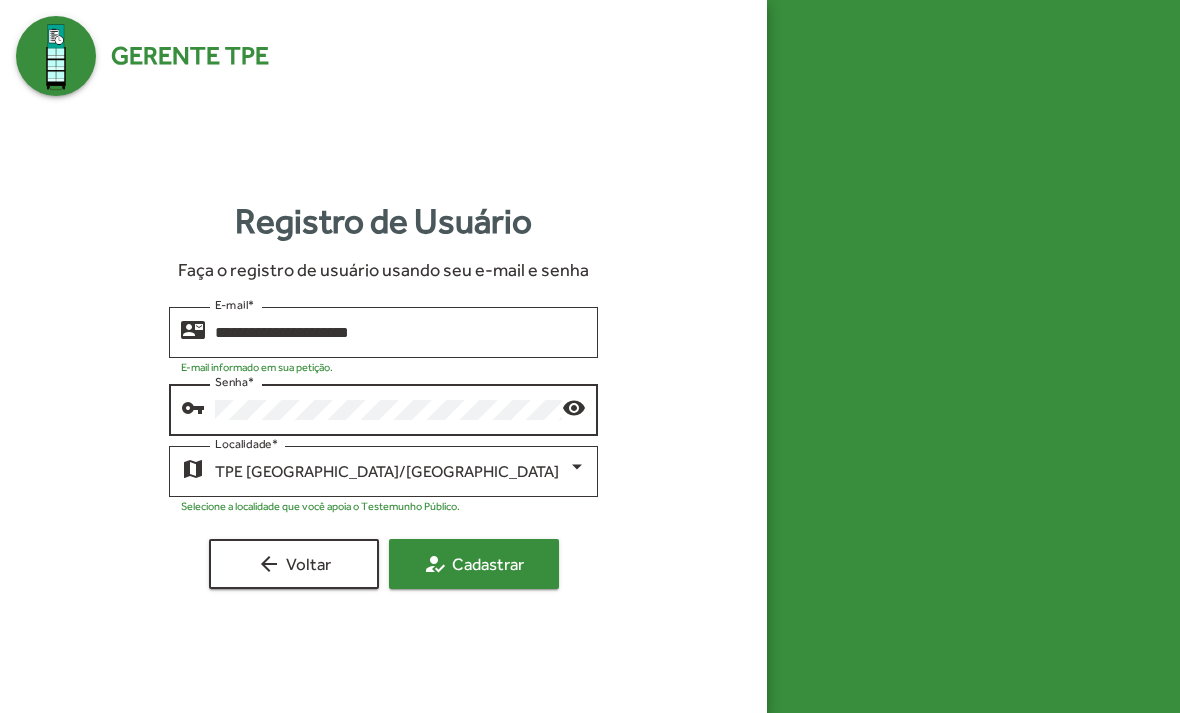 scroll, scrollTop: 0, scrollLeft: 0, axis: both 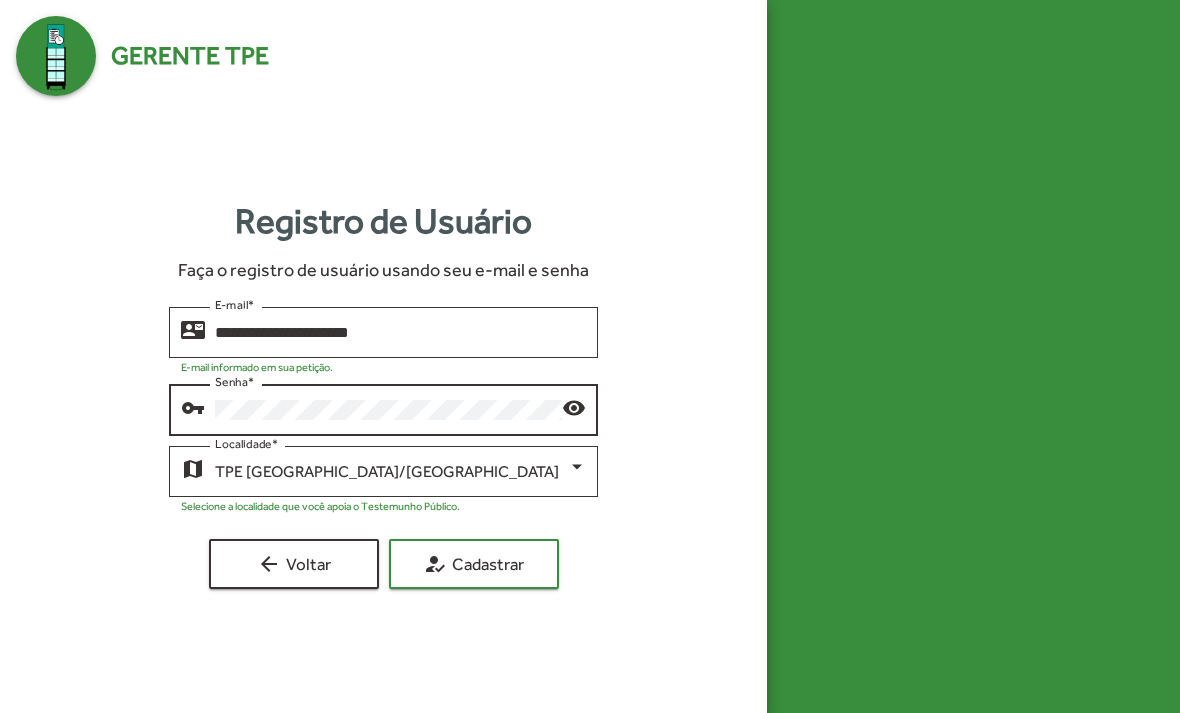 click 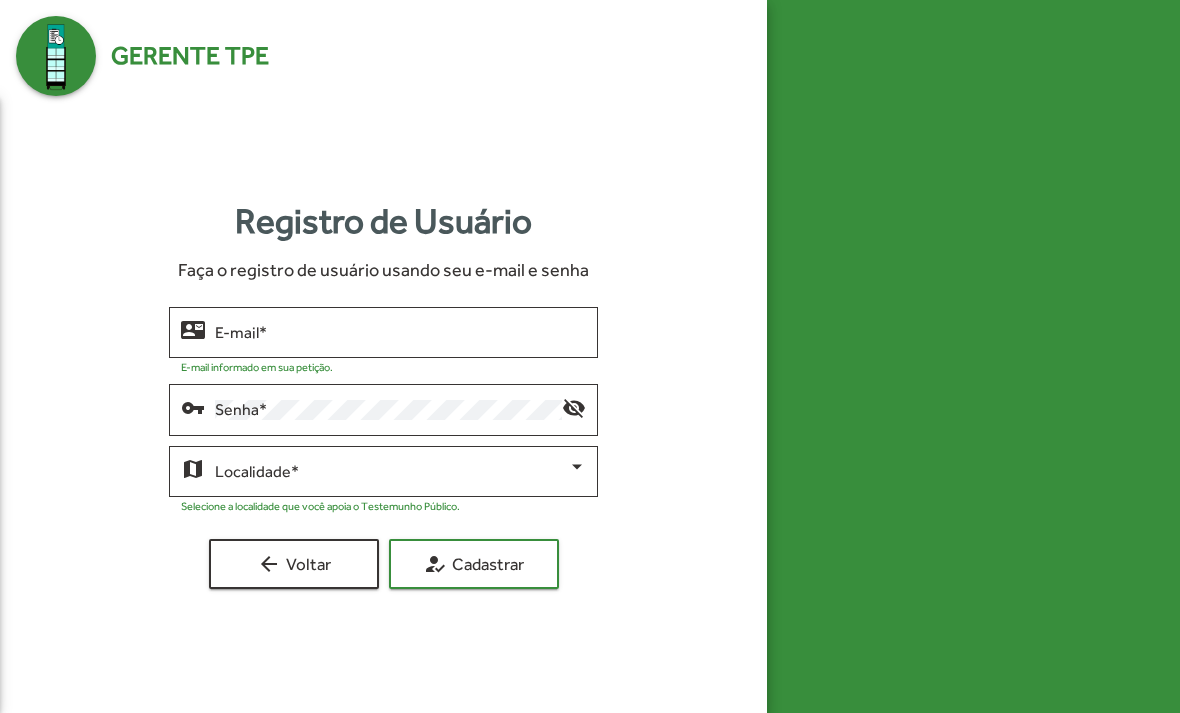 scroll, scrollTop: 0, scrollLeft: 0, axis: both 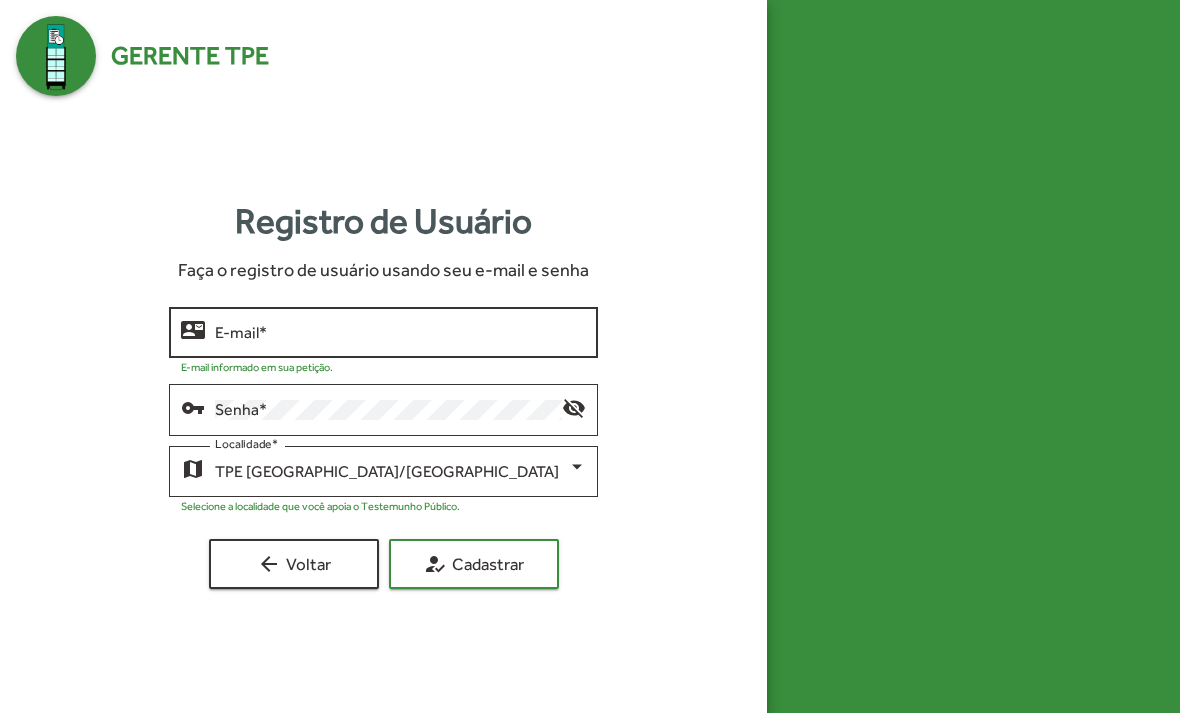 click on "E-mail   *" at bounding box center [400, 333] 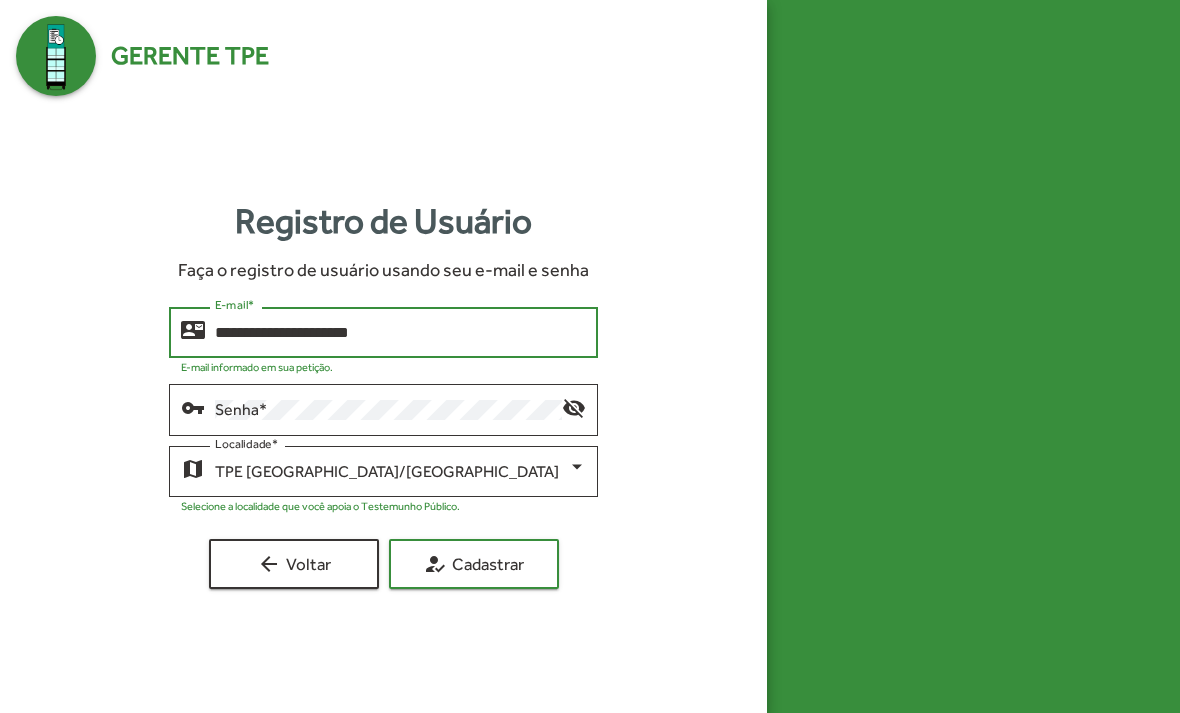 type on "**********" 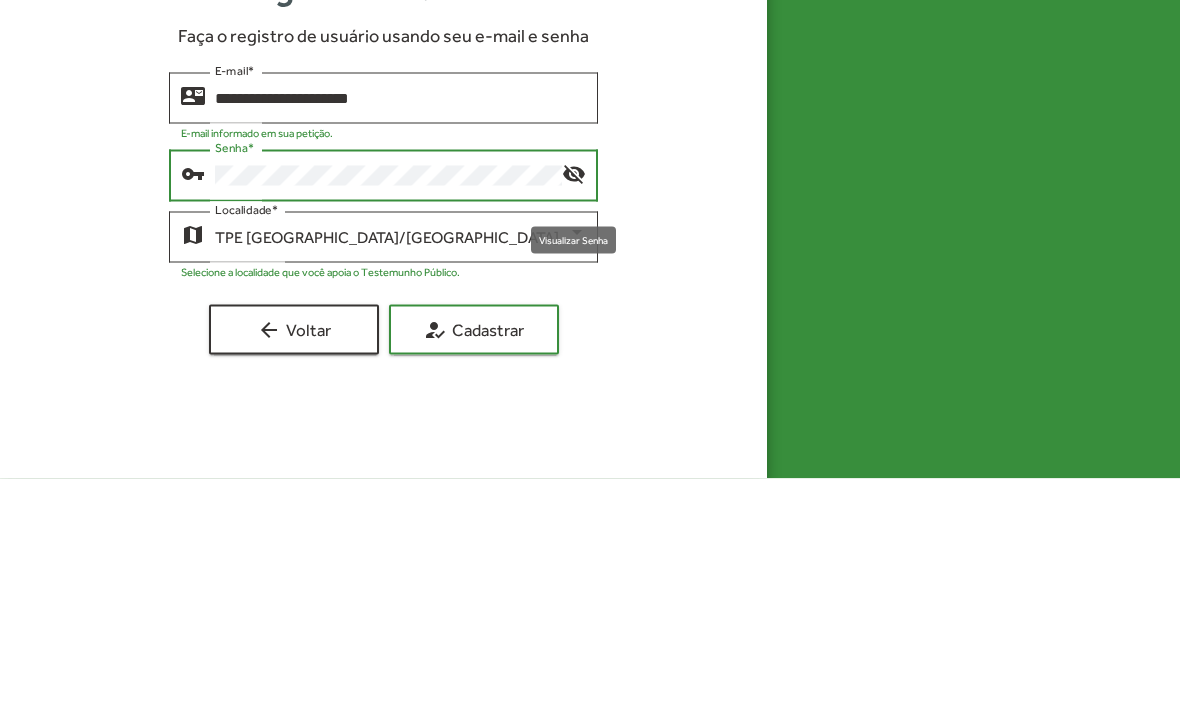 click on "visibility_off" 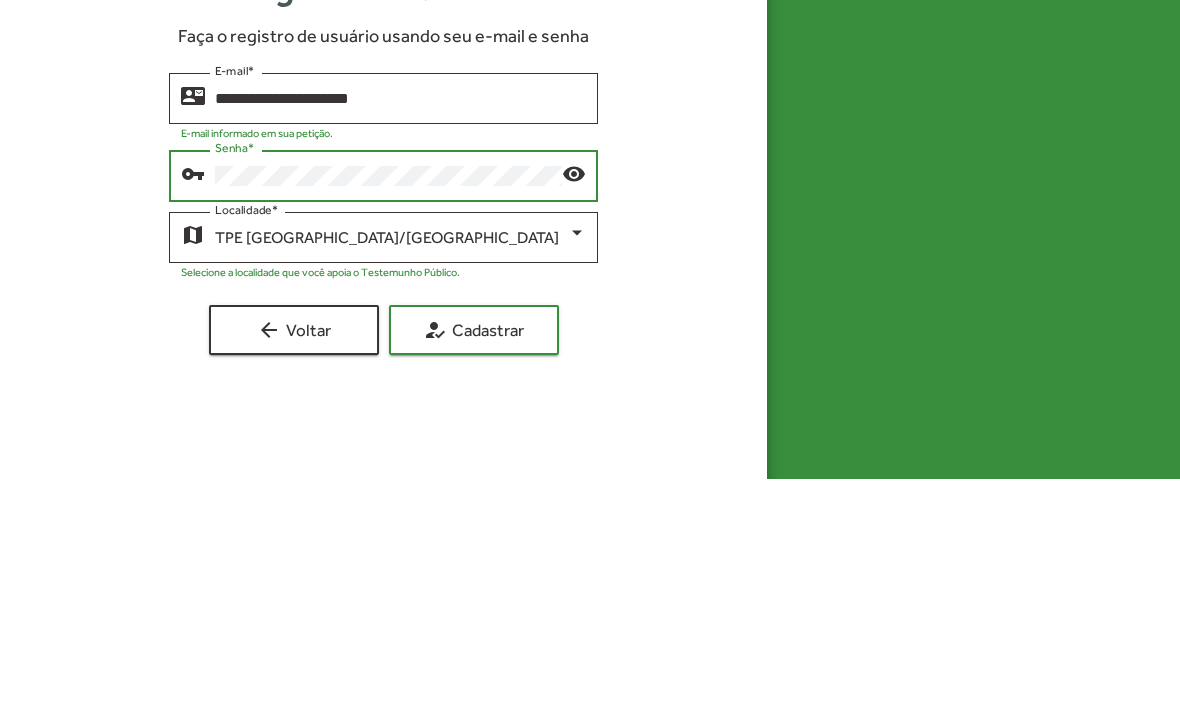 scroll, scrollTop: 64, scrollLeft: 0, axis: vertical 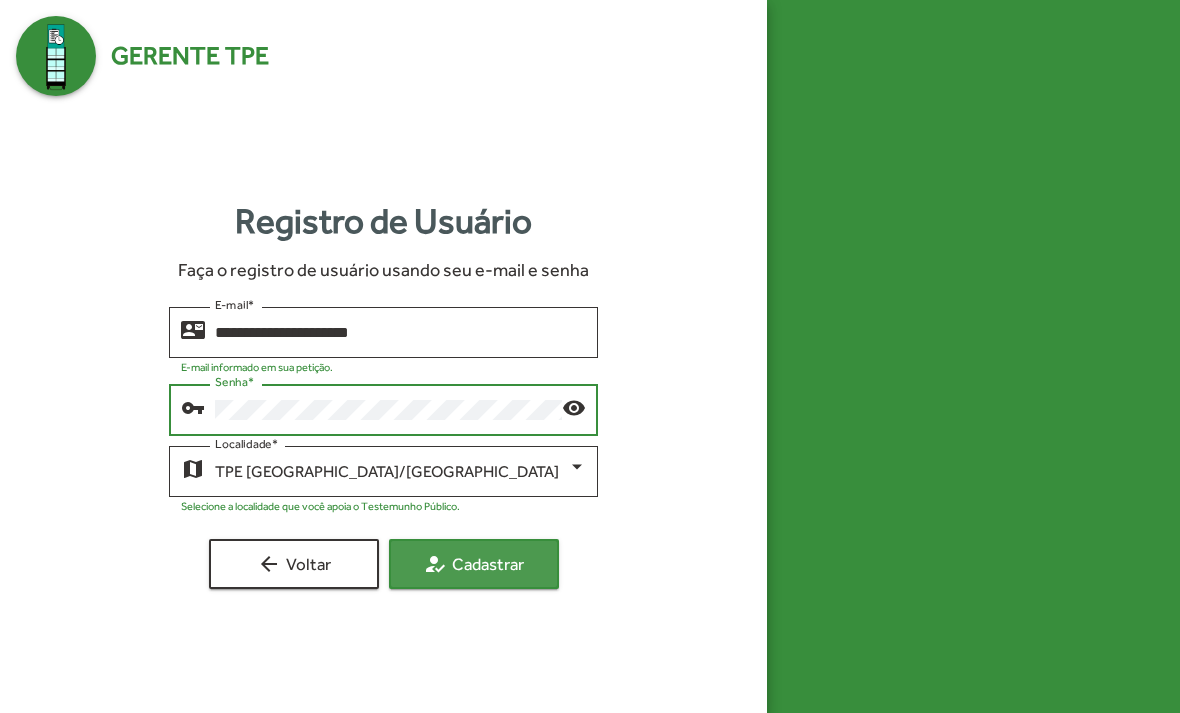 click on "how_to_reg  Cadastrar" 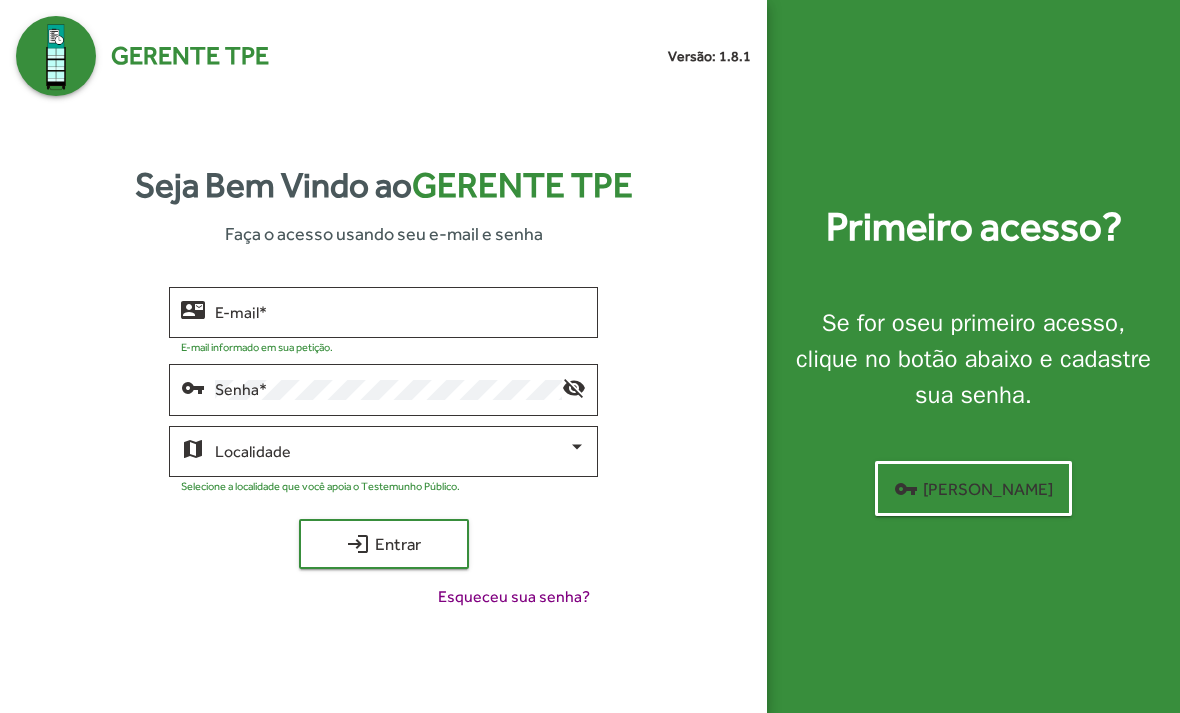 scroll, scrollTop: 0, scrollLeft: 0, axis: both 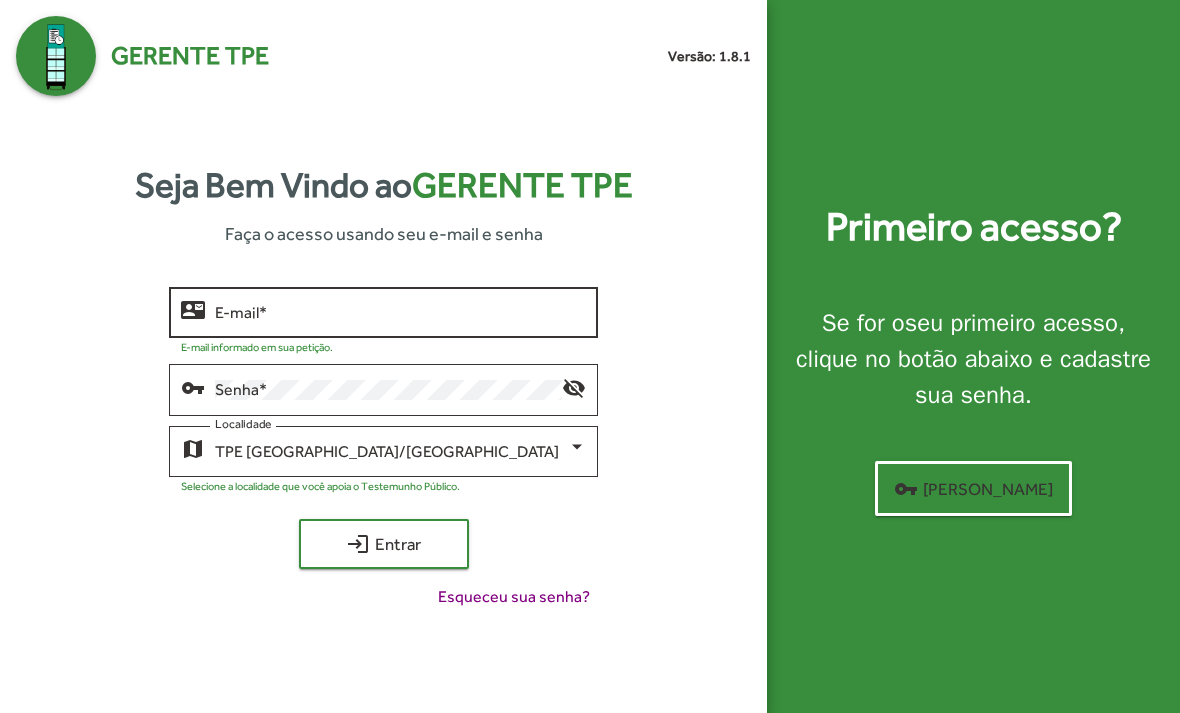 click on "E-mail   *" at bounding box center [400, 313] 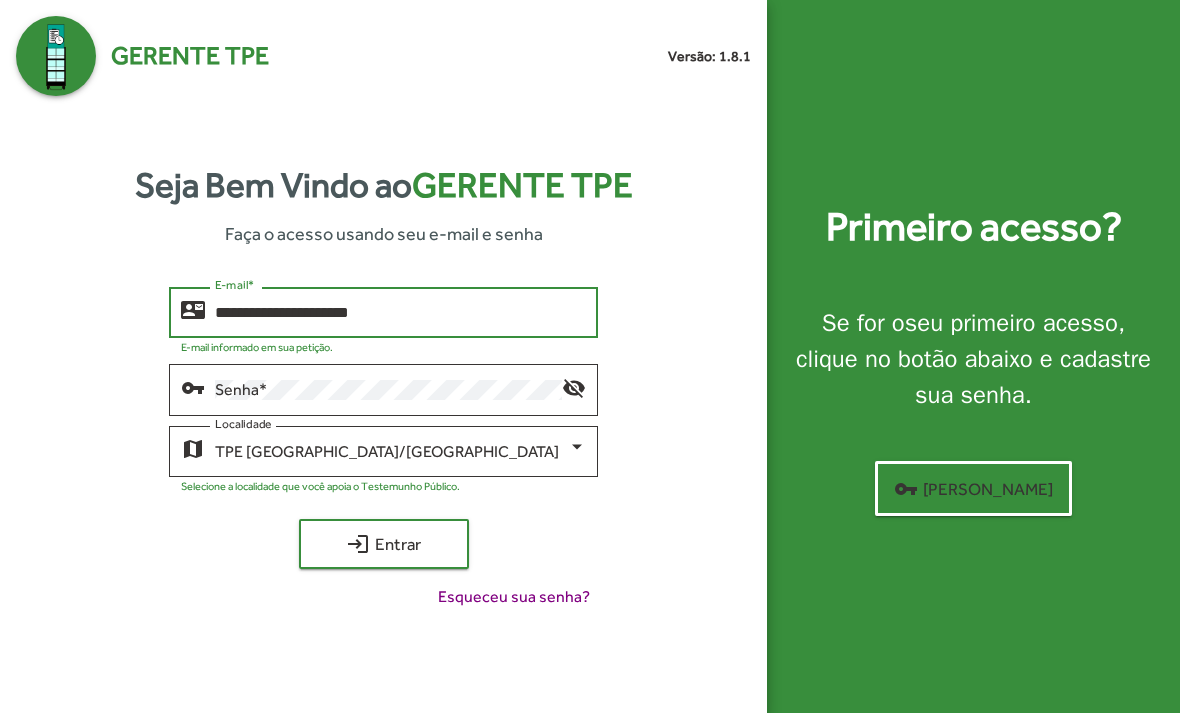 type on "**********" 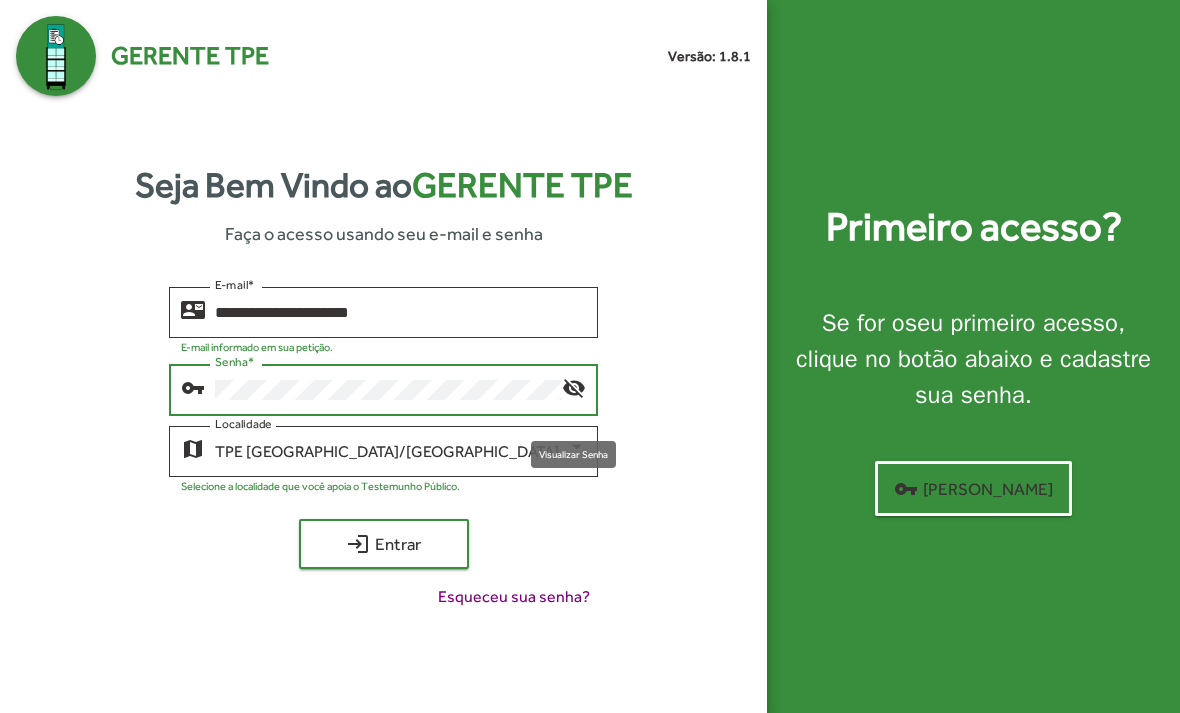 click on "visibility_off" 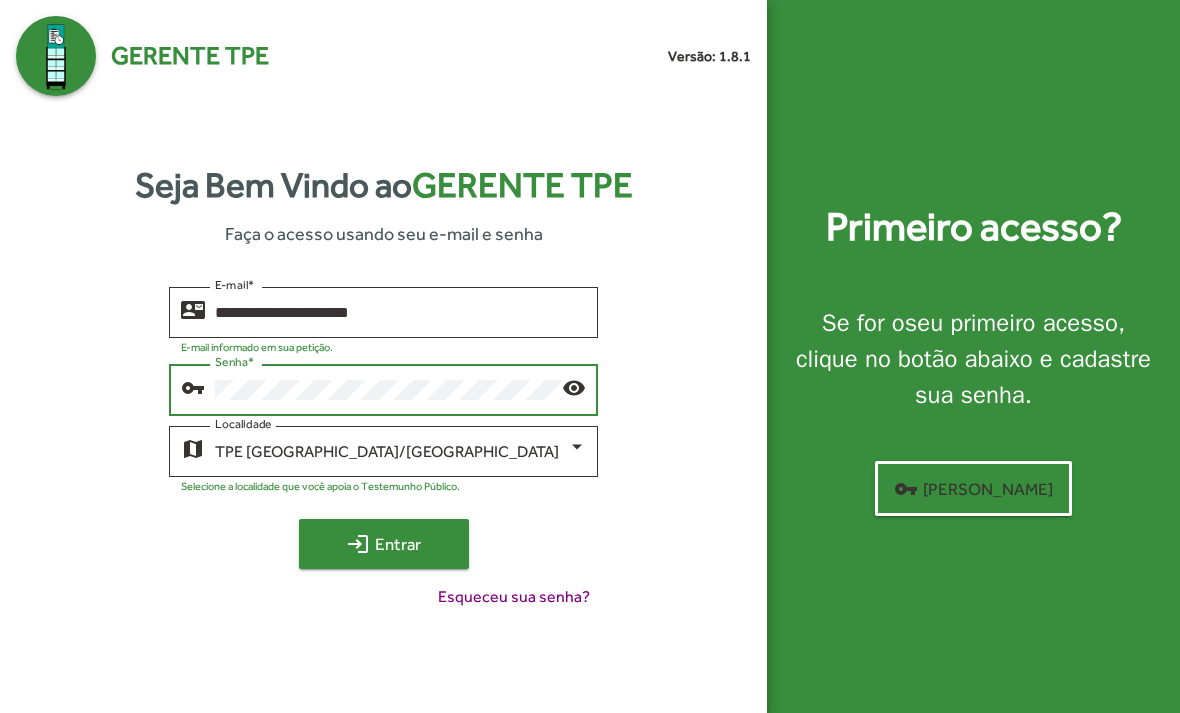 click on "login  Entrar" 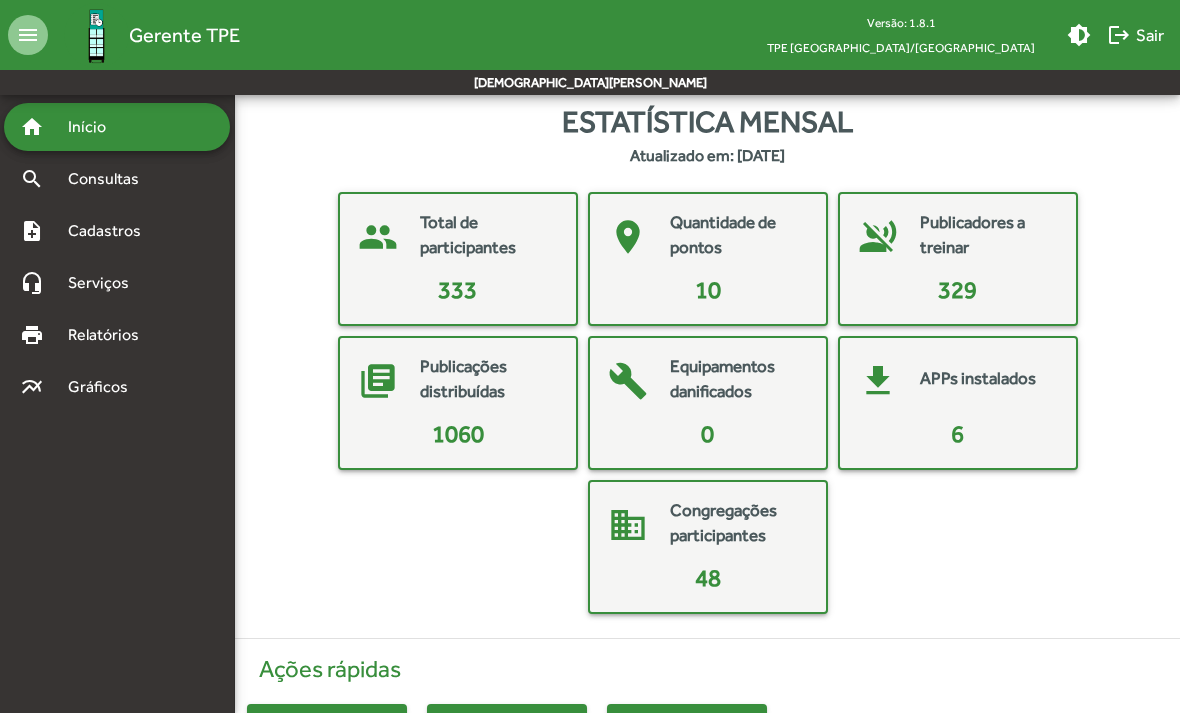 scroll, scrollTop: 0, scrollLeft: 0, axis: both 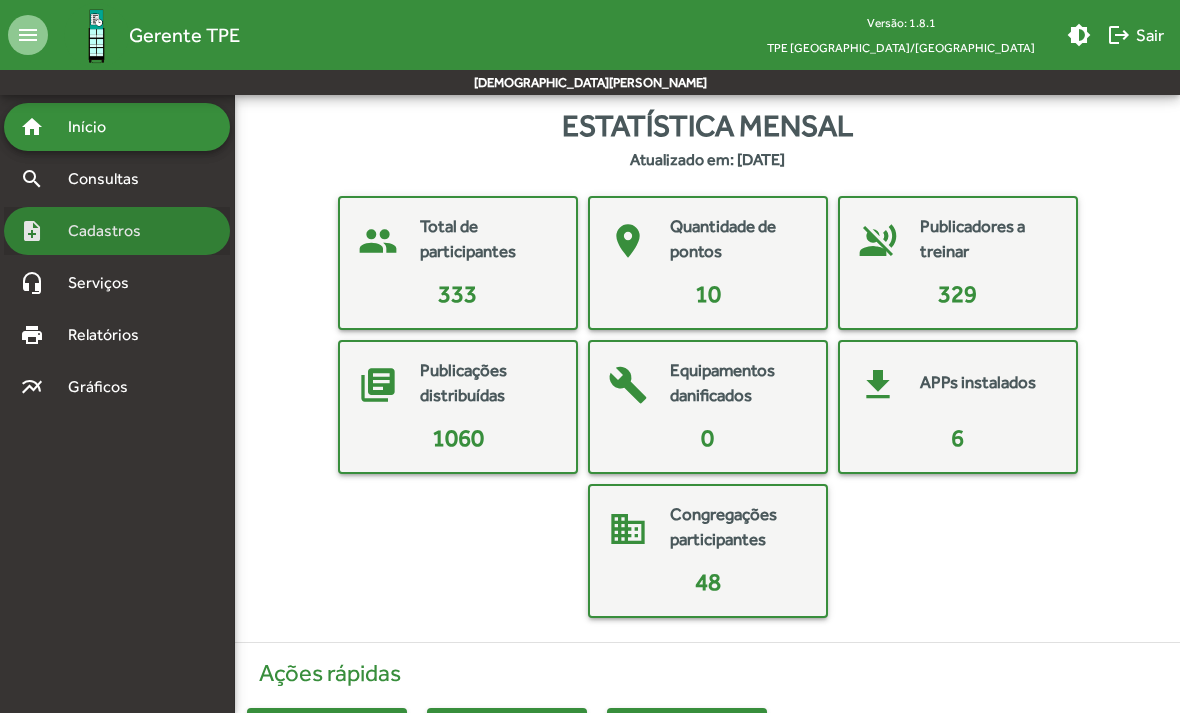 click on "Cadastros" at bounding box center (111, 231) 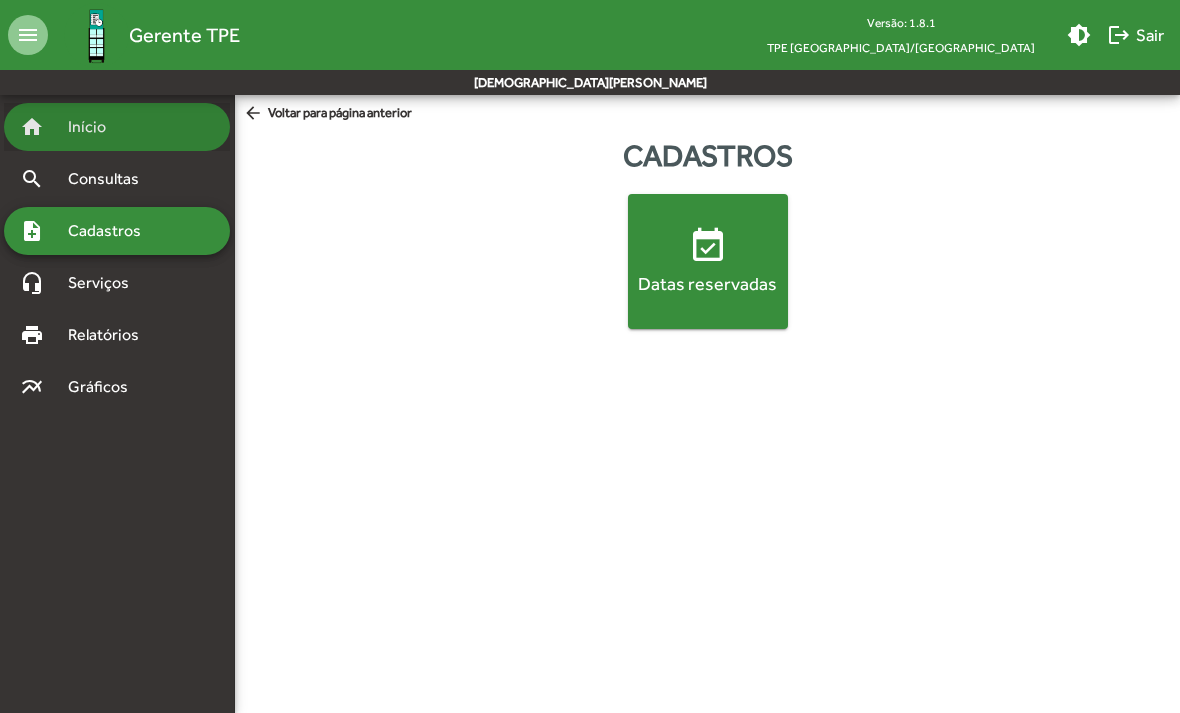click on "Início" at bounding box center (95, 127) 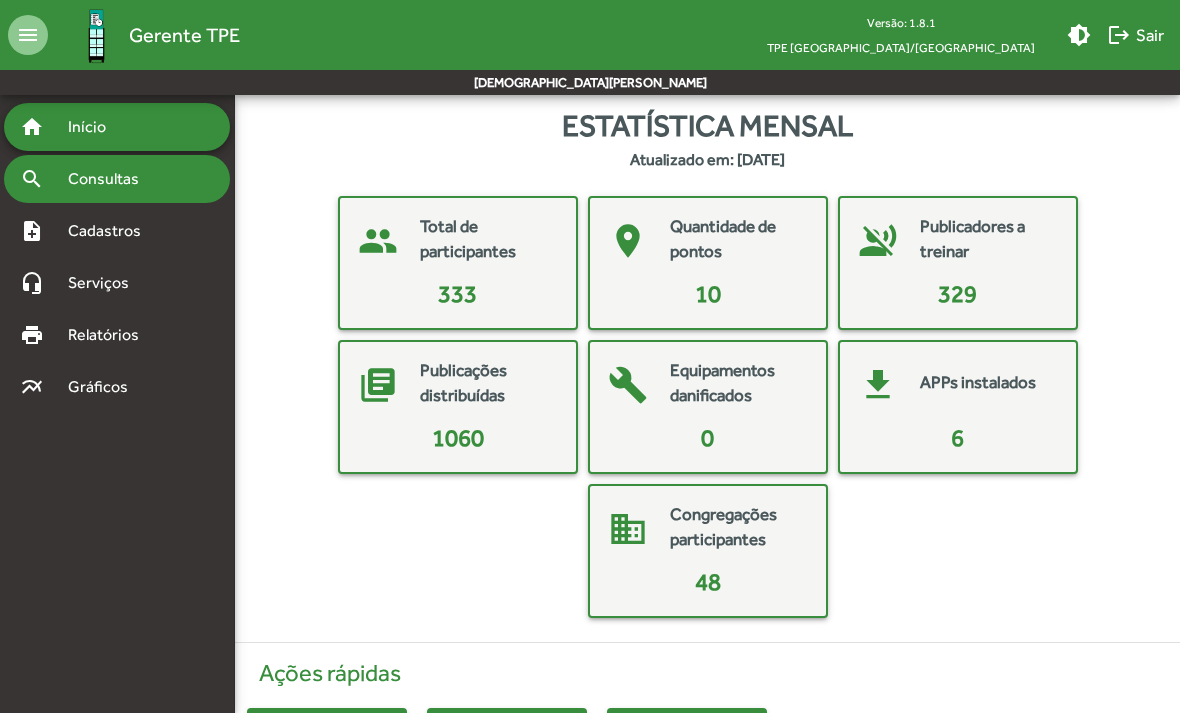 click on "Consultas" at bounding box center [110, 179] 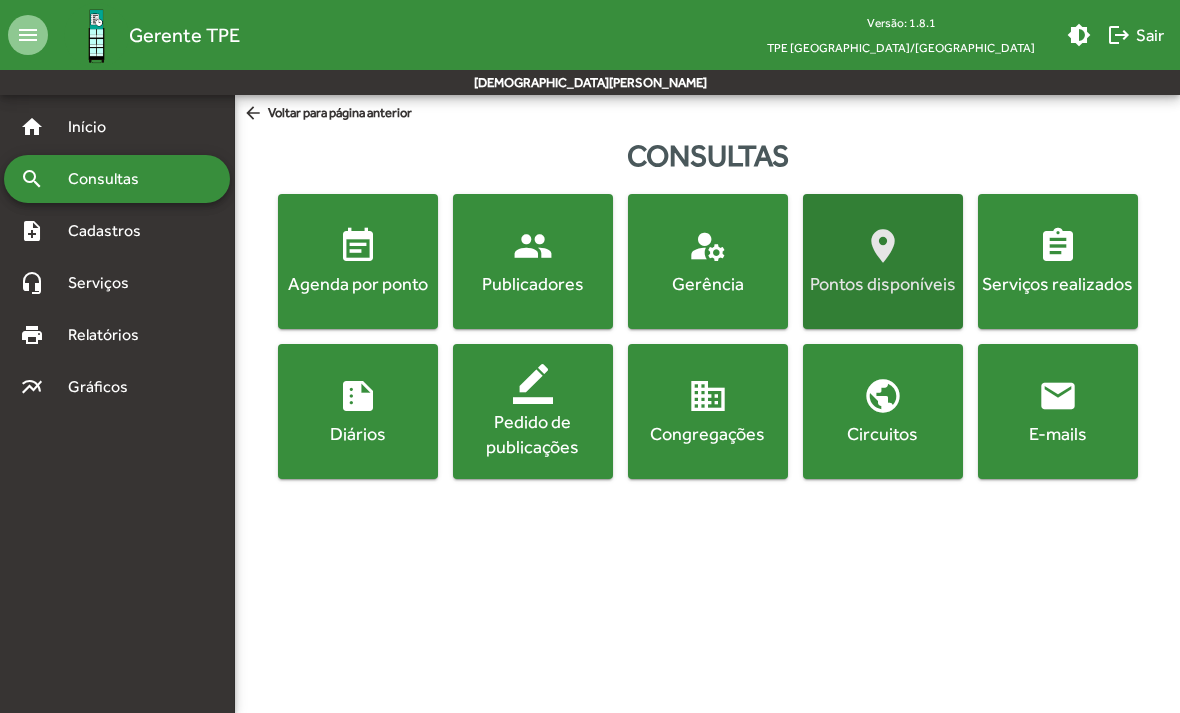 click on "location_on" 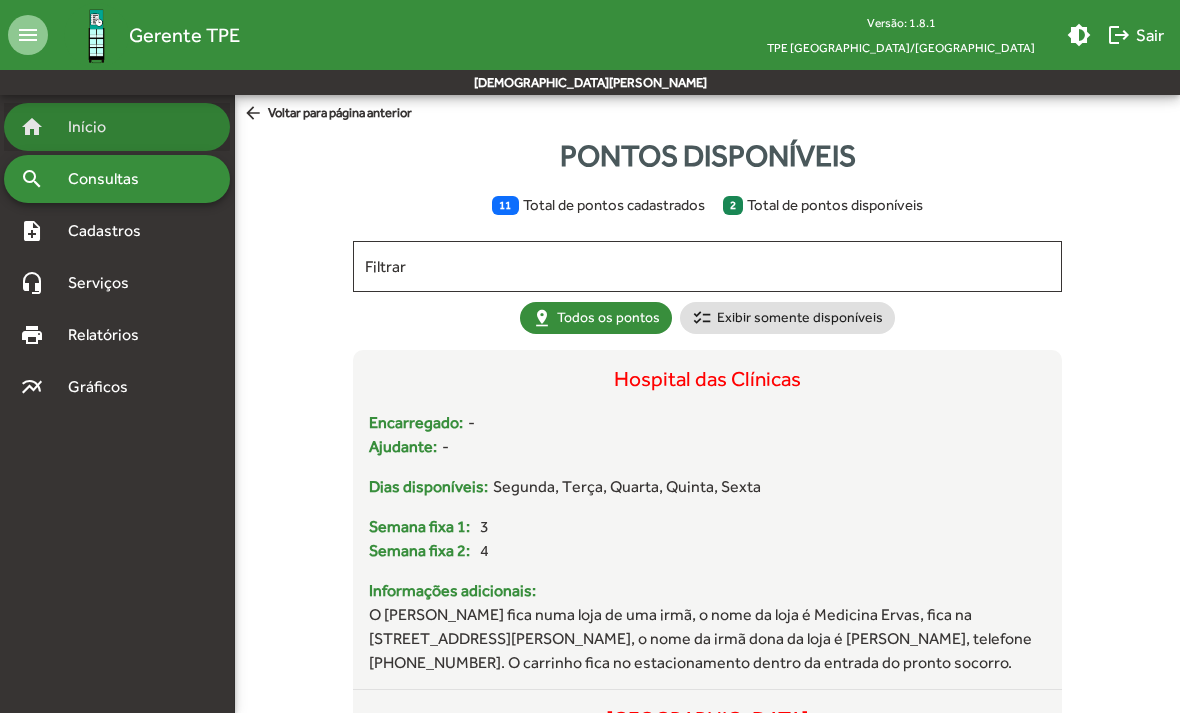 click on "home Início" at bounding box center [117, 127] 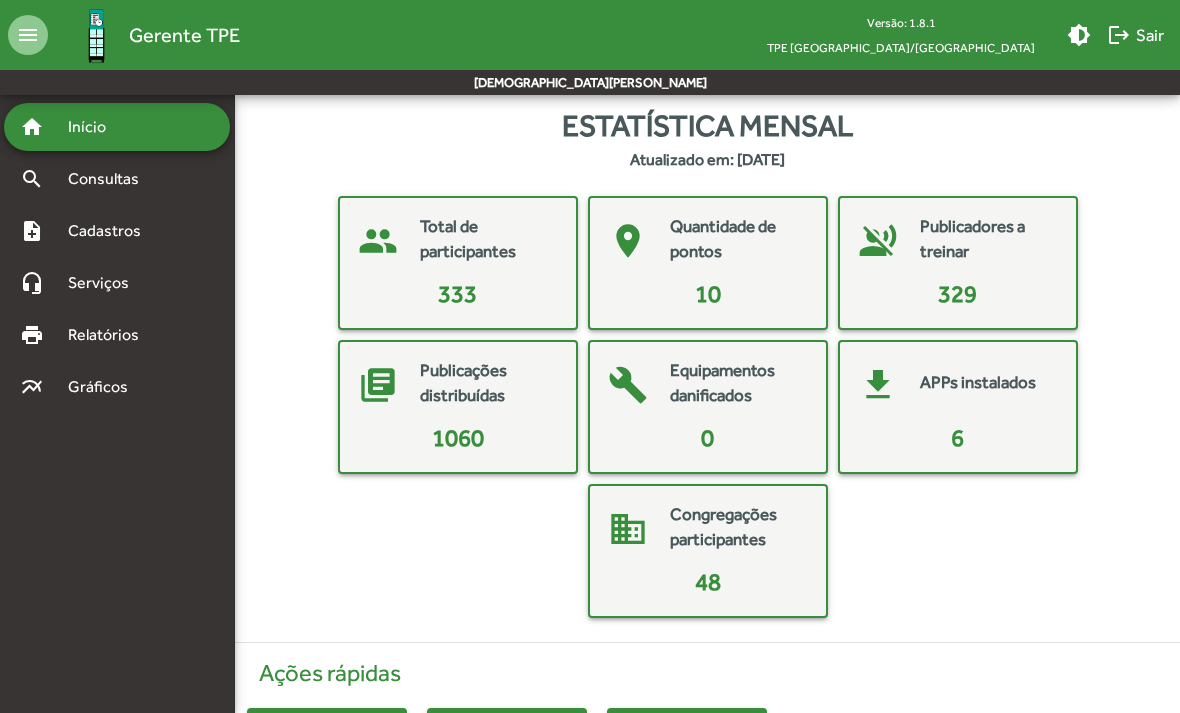 click on "Quantidade de pontos" 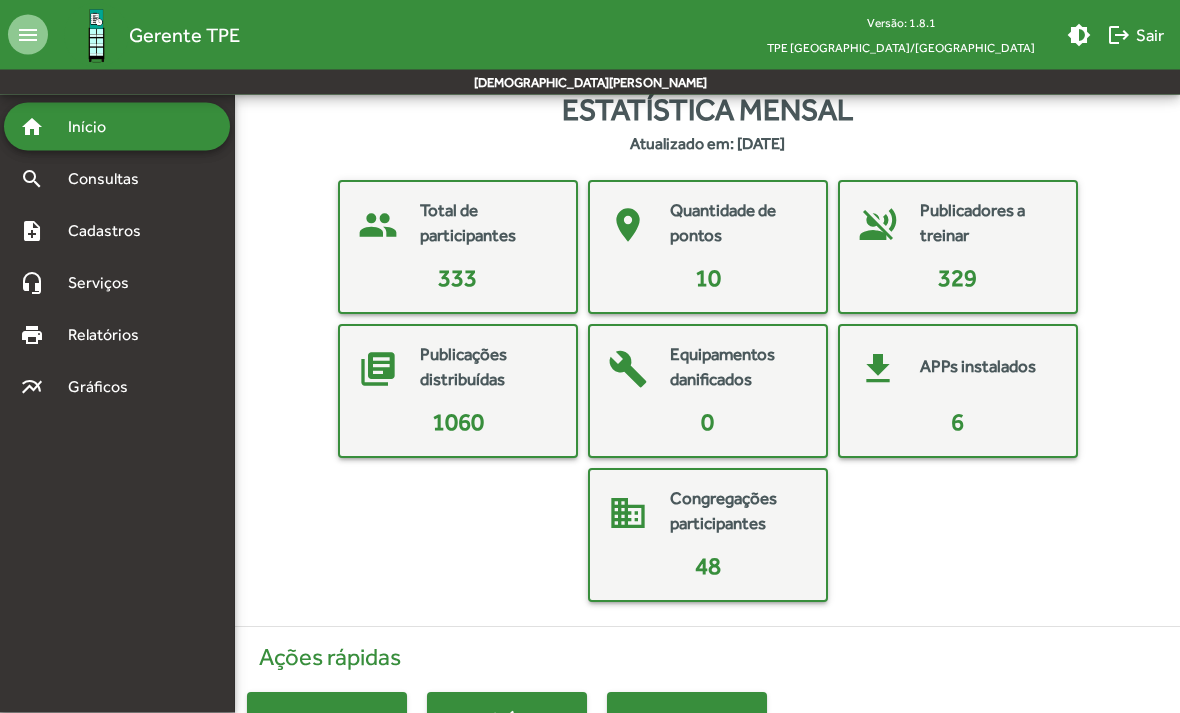 scroll, scrollTop: 0, scrollLeft: 0, axis: both 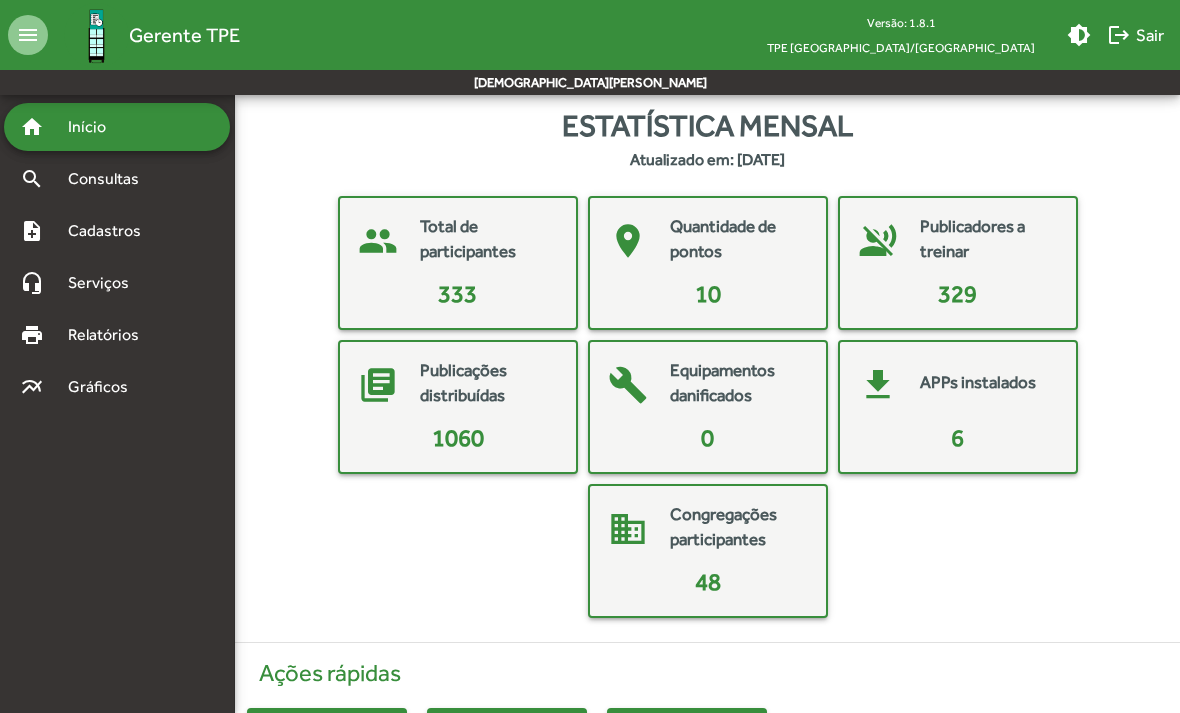 click on "Gerente TPE" 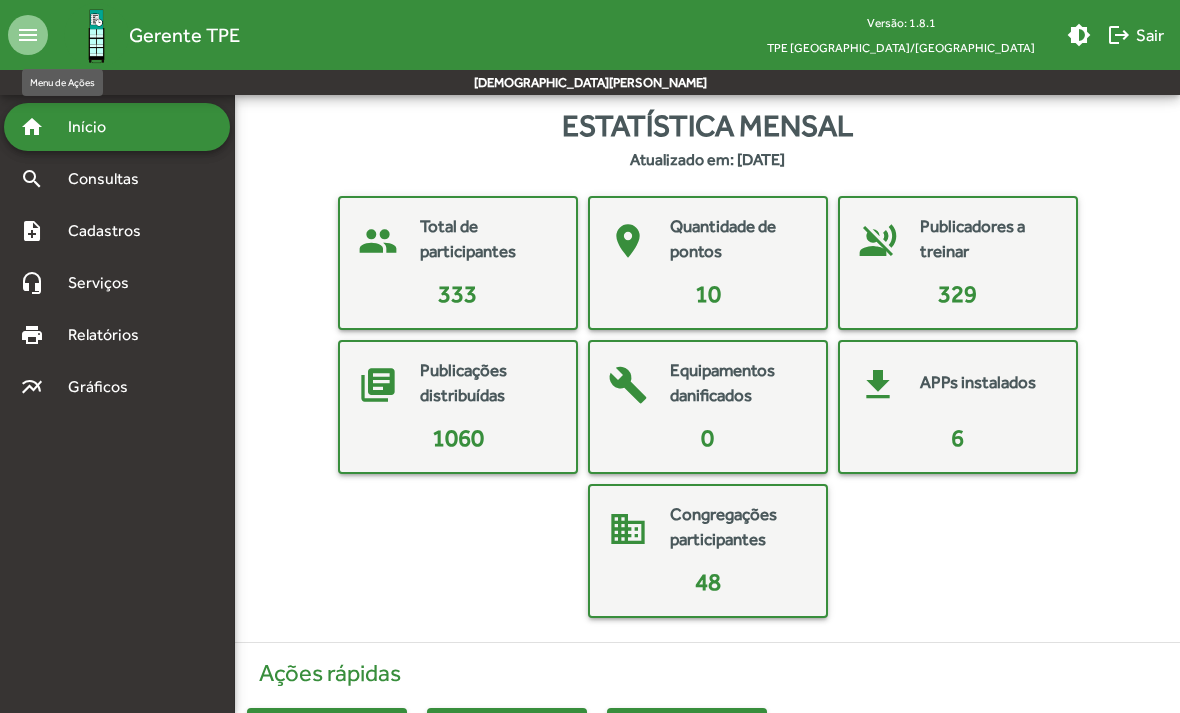 click on "menu" 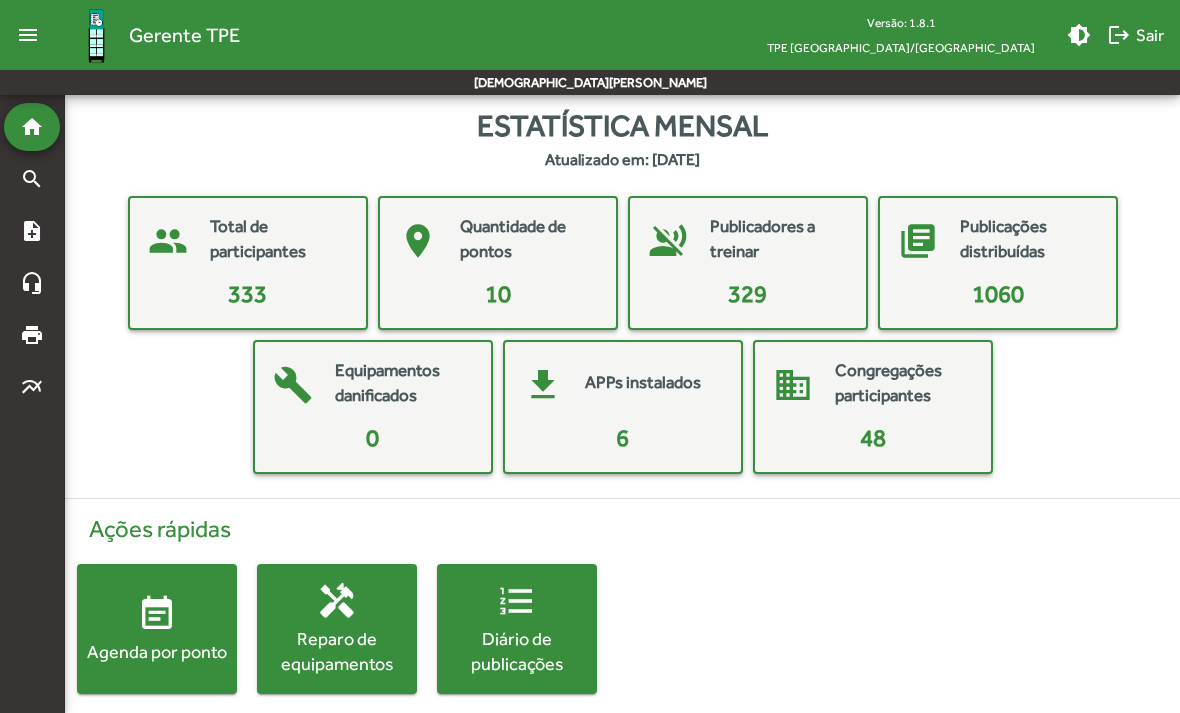 click on "place  Quantidade de pontos" 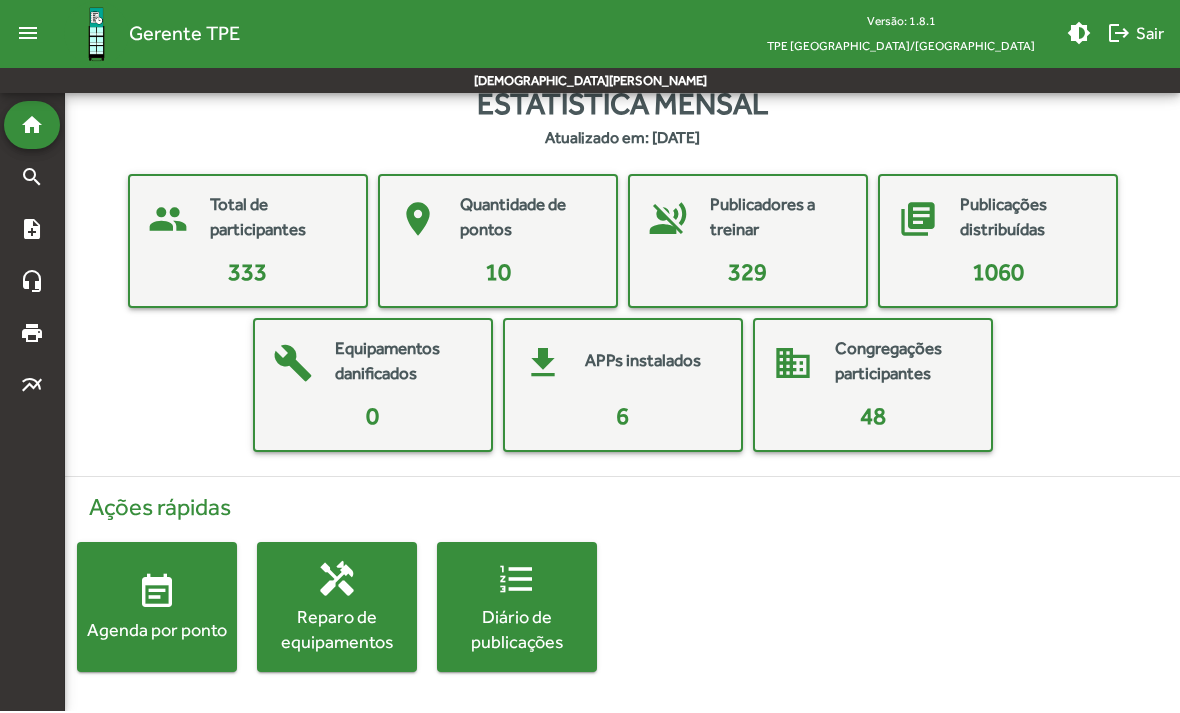 scroll, scrollTop: 0, scrollLeft: 0, axis: both 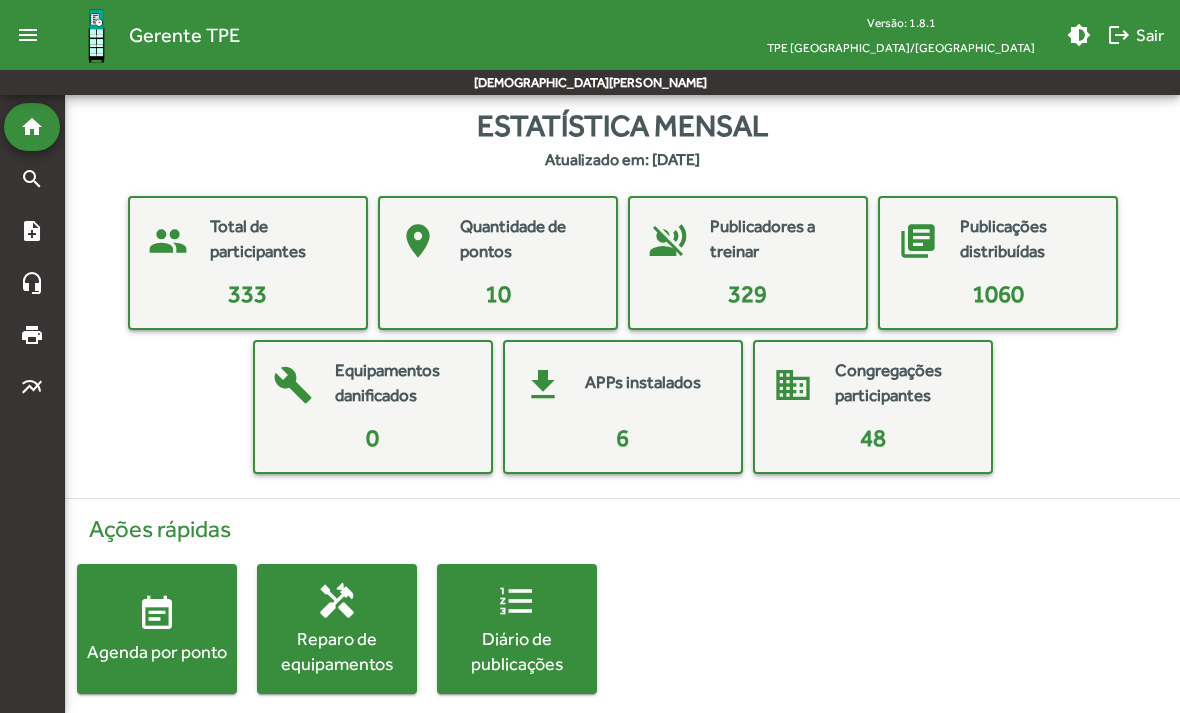 click on "Quantidade de pontos" 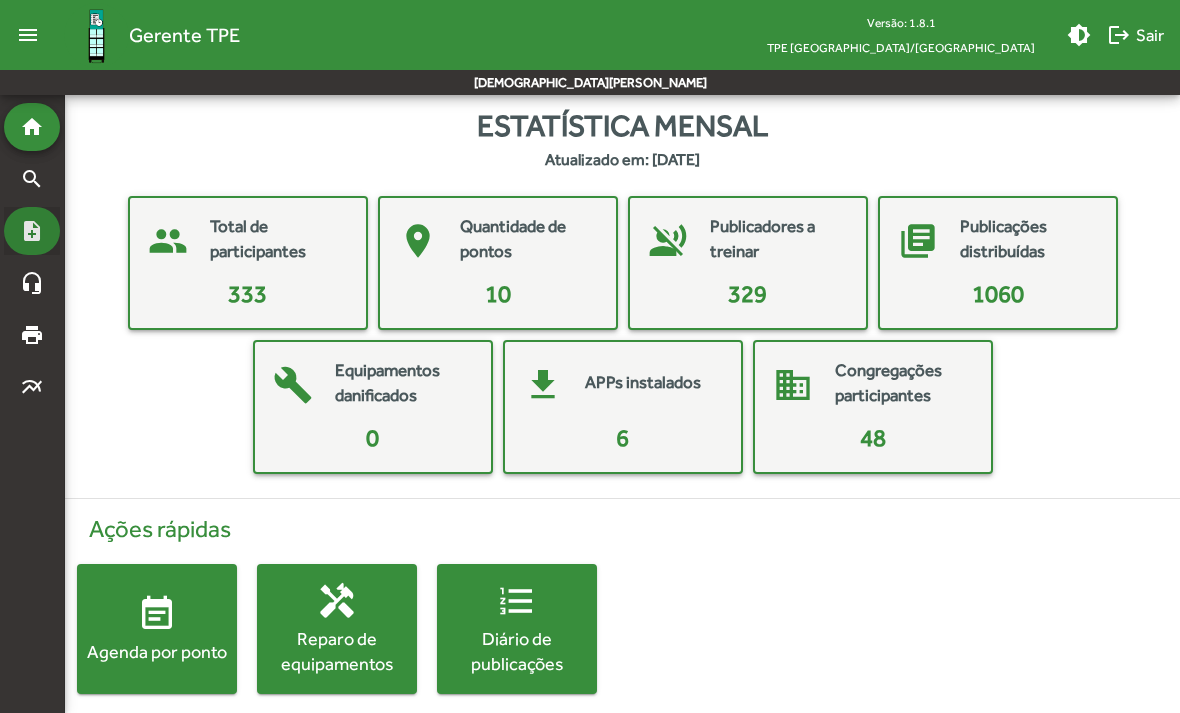 click on "note_add" at bounding box center (32, 231) 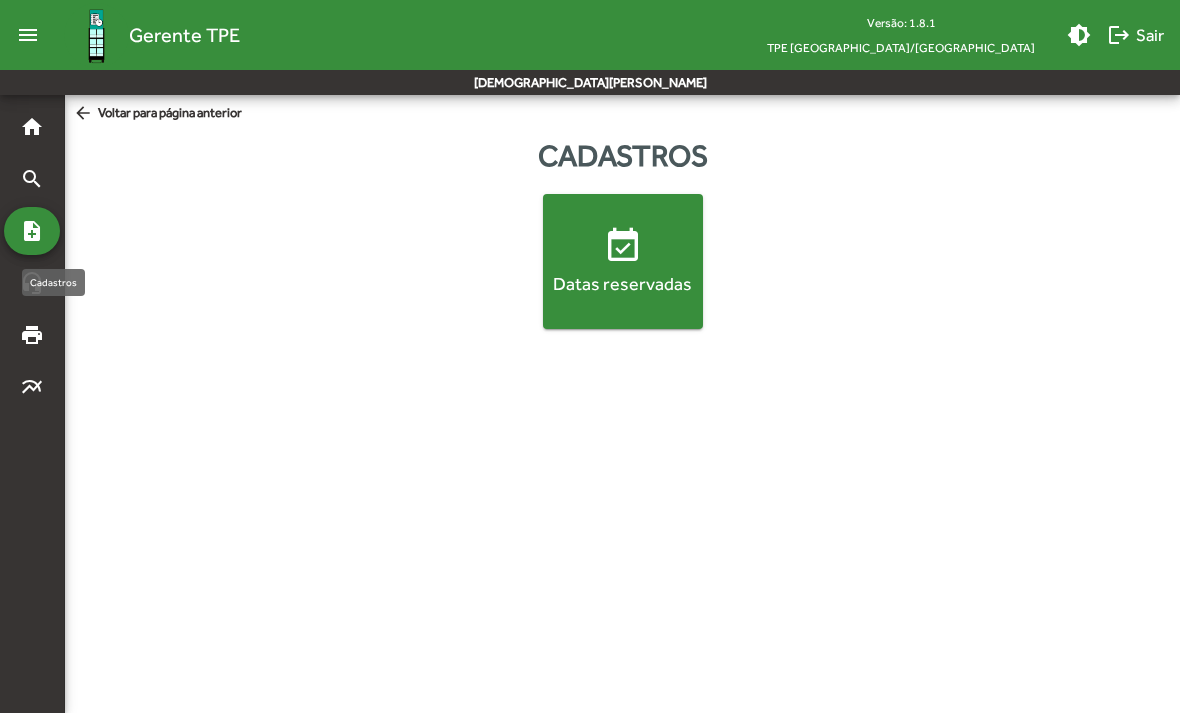 click on "event_available  Datas reservadas" 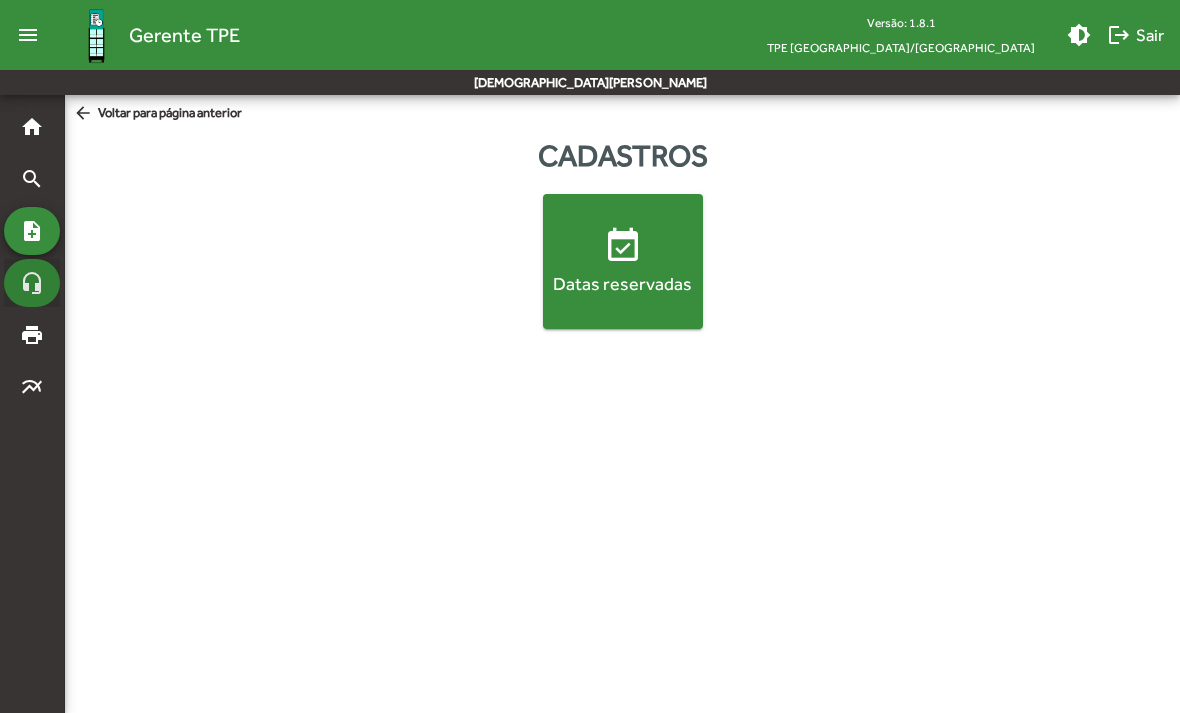 click on "headset_mic" at bounding box center (32, 283) 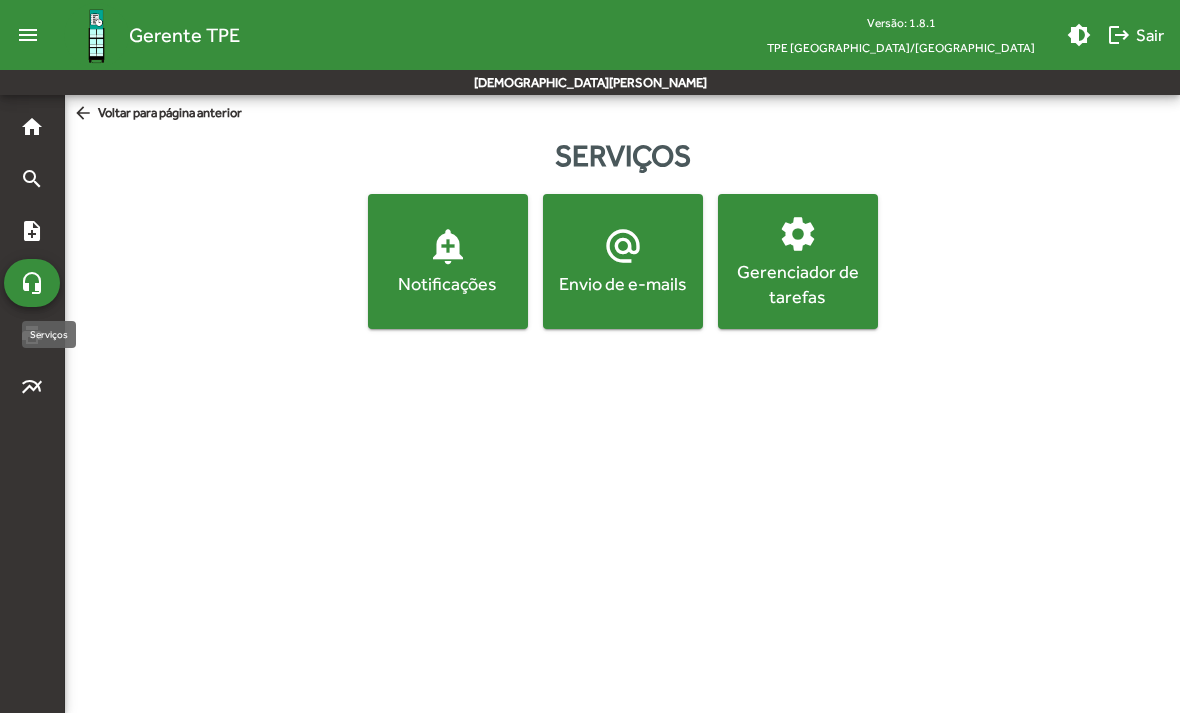 click on "home search note_add headset_mic print multiline_chart" at bounding box center (32, 386) 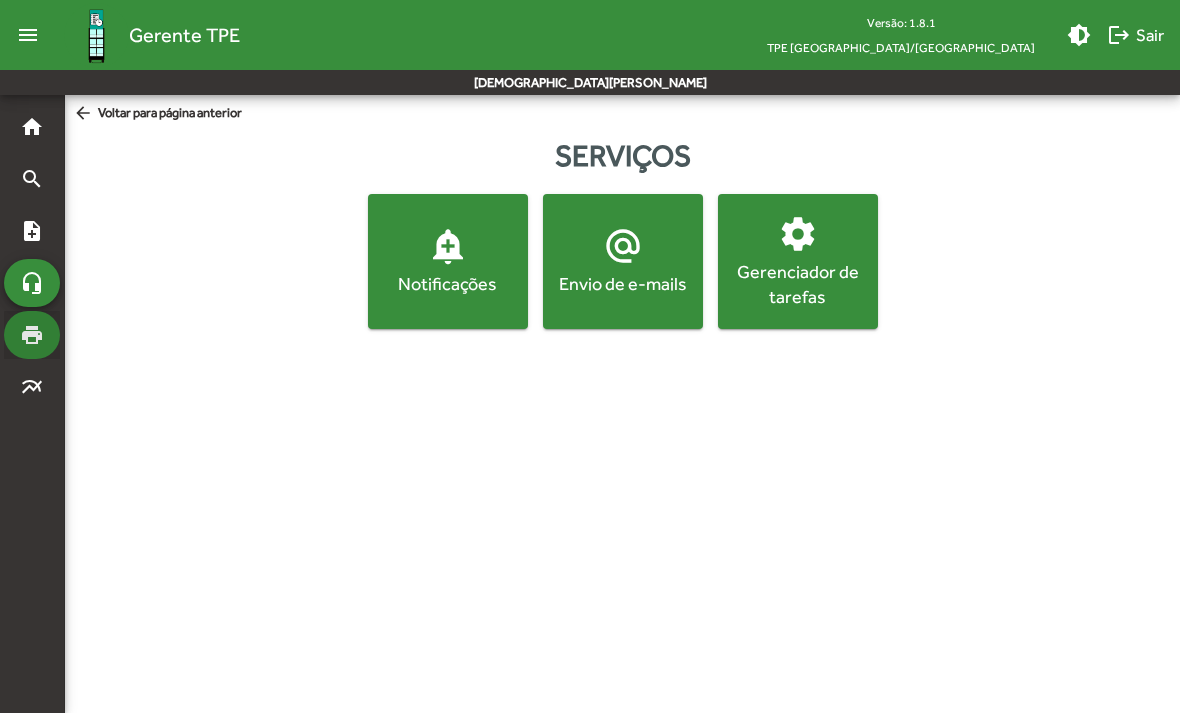 click on "print" at bounding box center [32, 335] 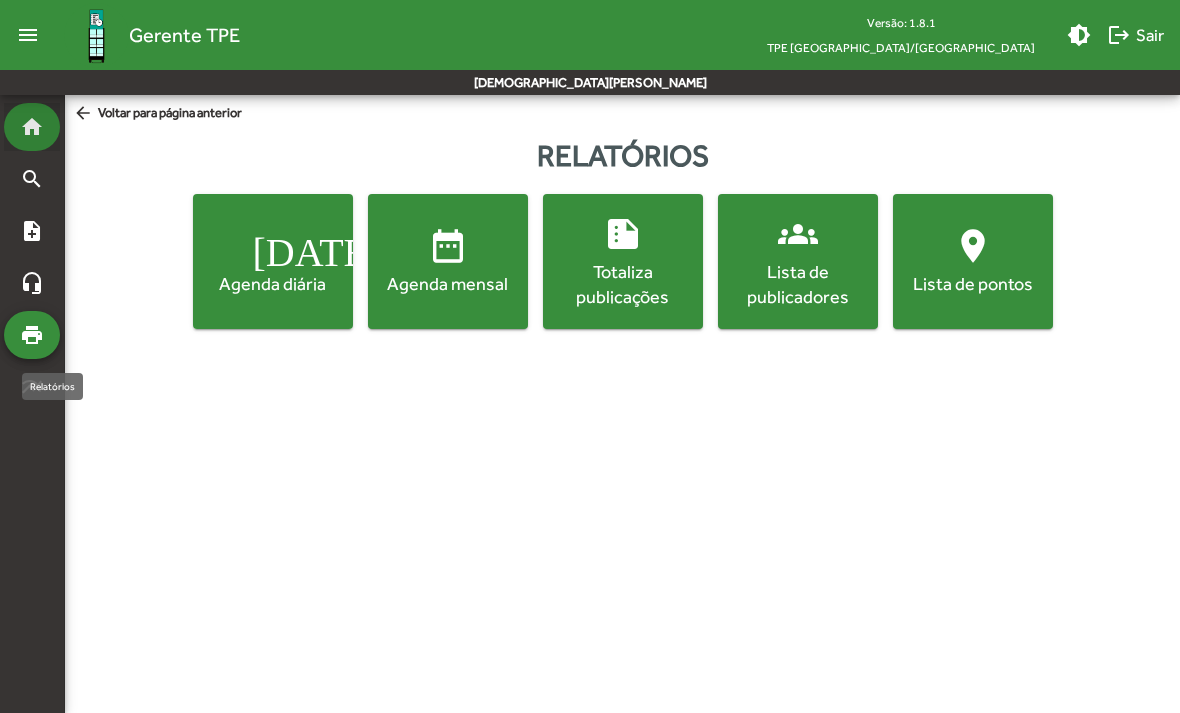 click on "home" at bounding box center [32, 127] 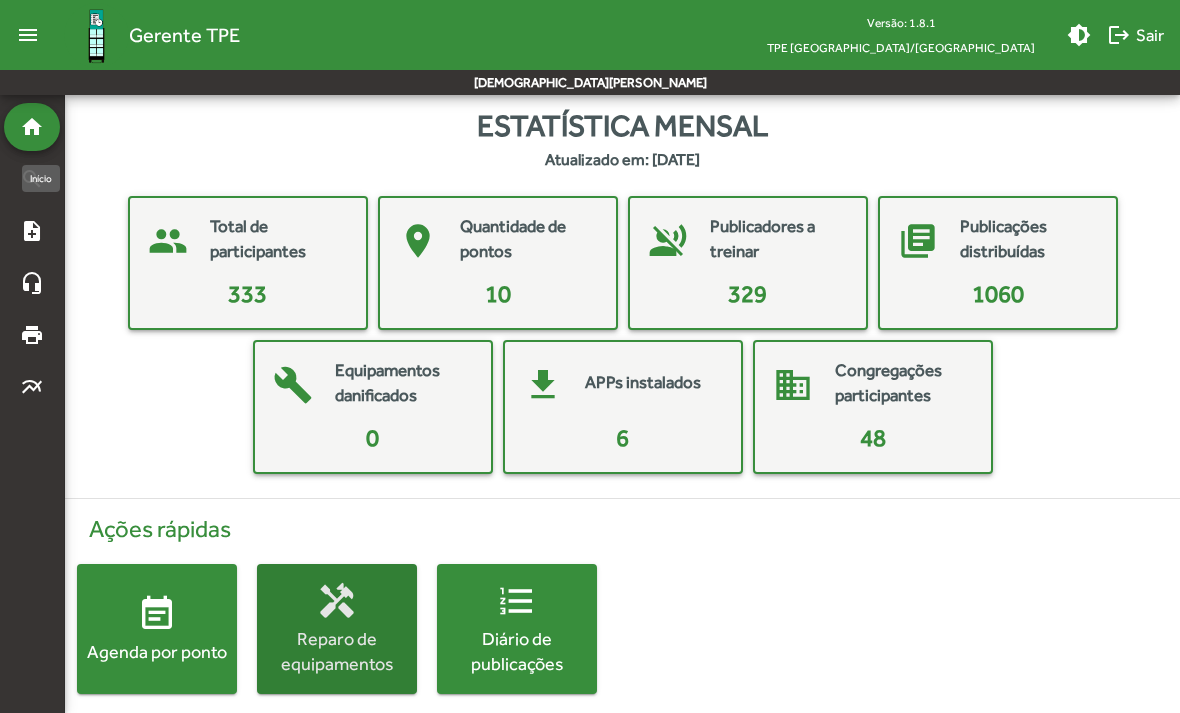 scroll, scrollTop: 20, scrollLeft: 0, axis: vertical 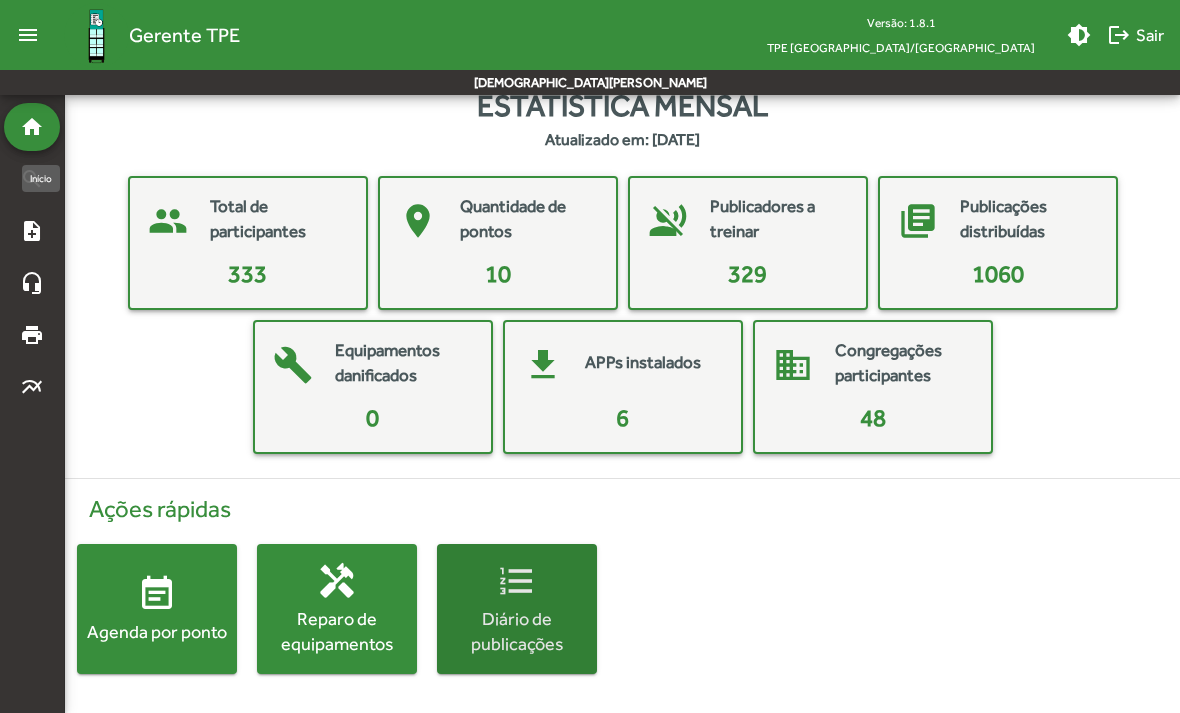 click on "Diário de publicações" 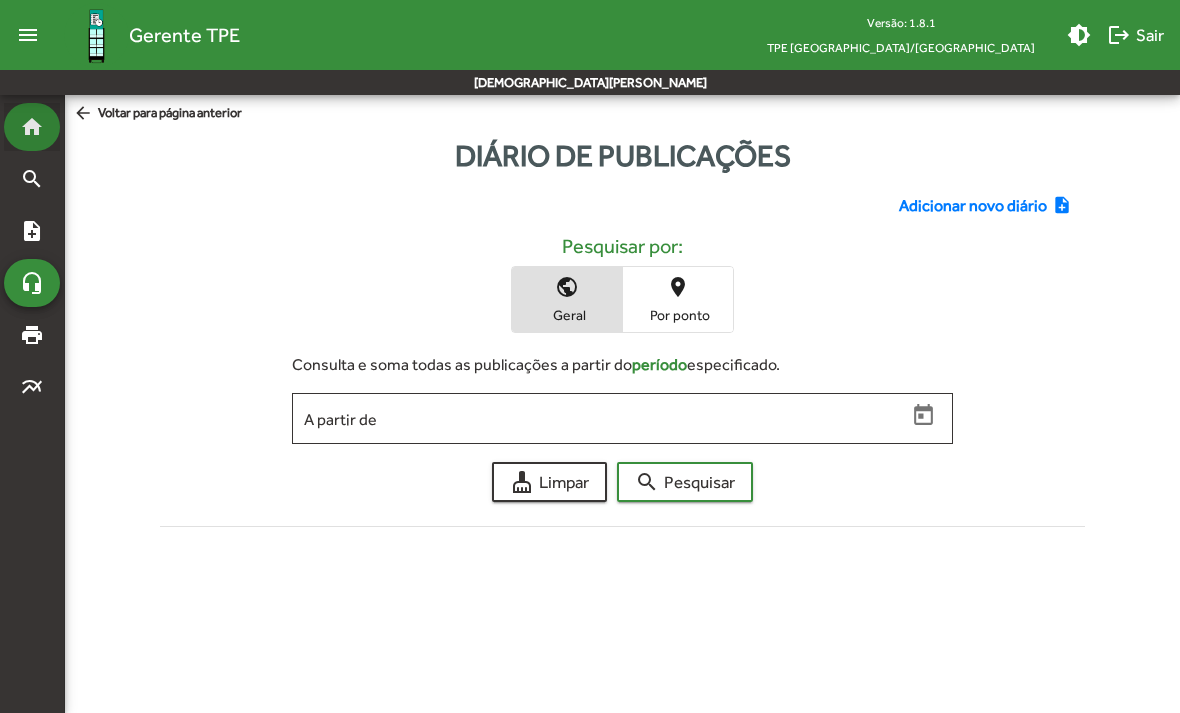 click on "home" at bounding box center [32, 127] 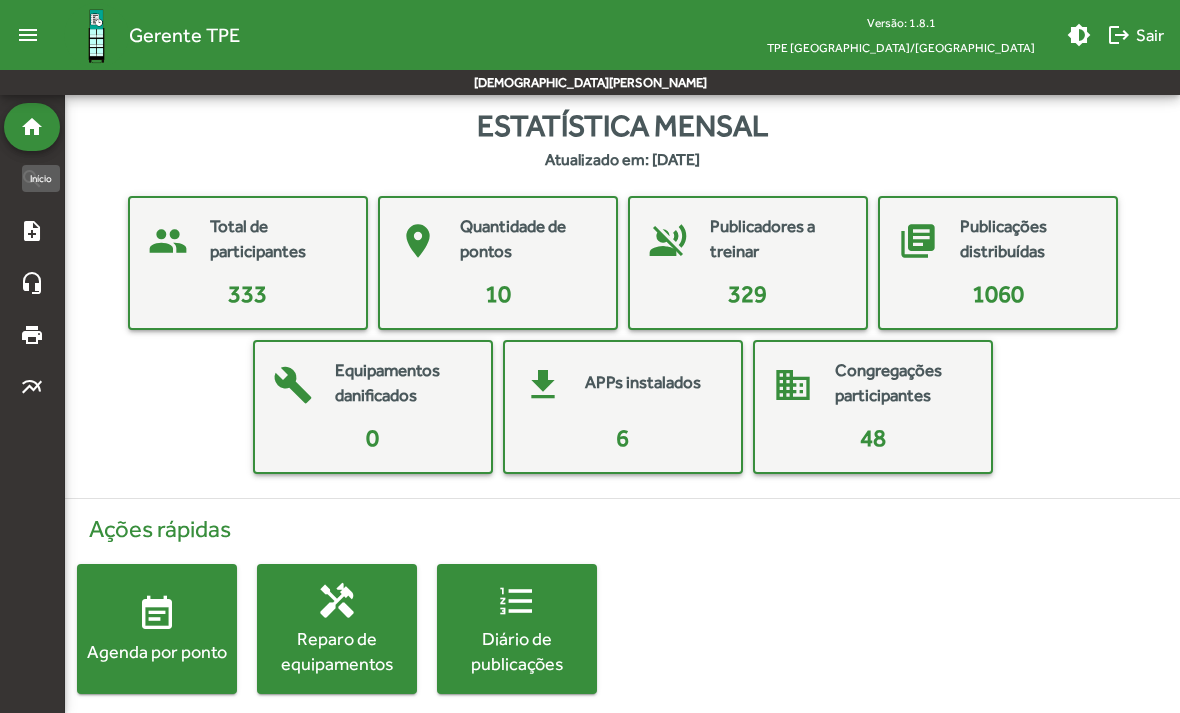 click on "menu" 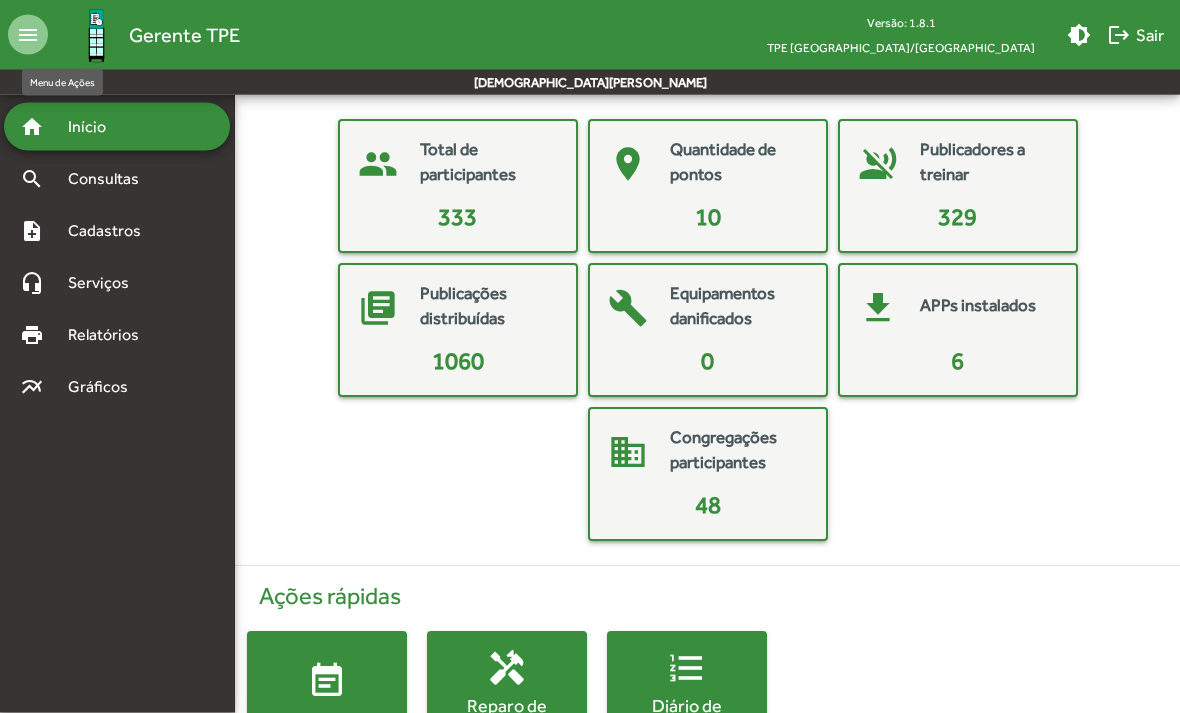 scroll, scrollTop: 100, scrollLeft: 0, axis: vertical 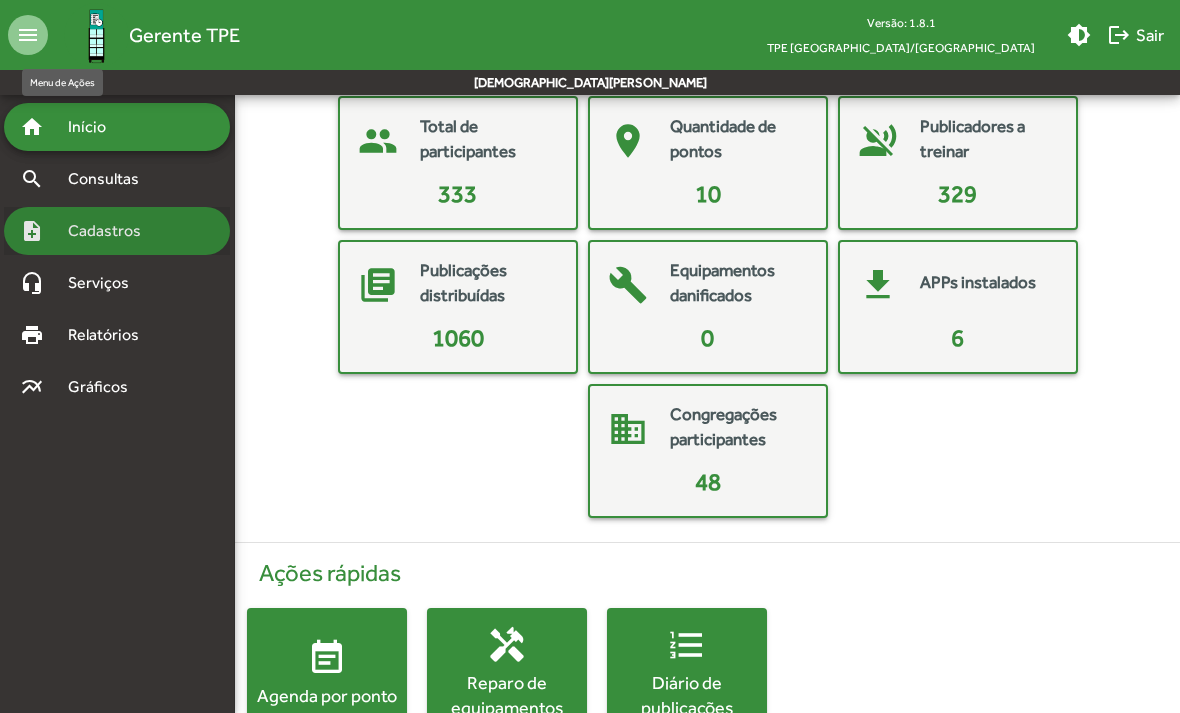 click on "Cadastros" at bounding box center (111, 231) 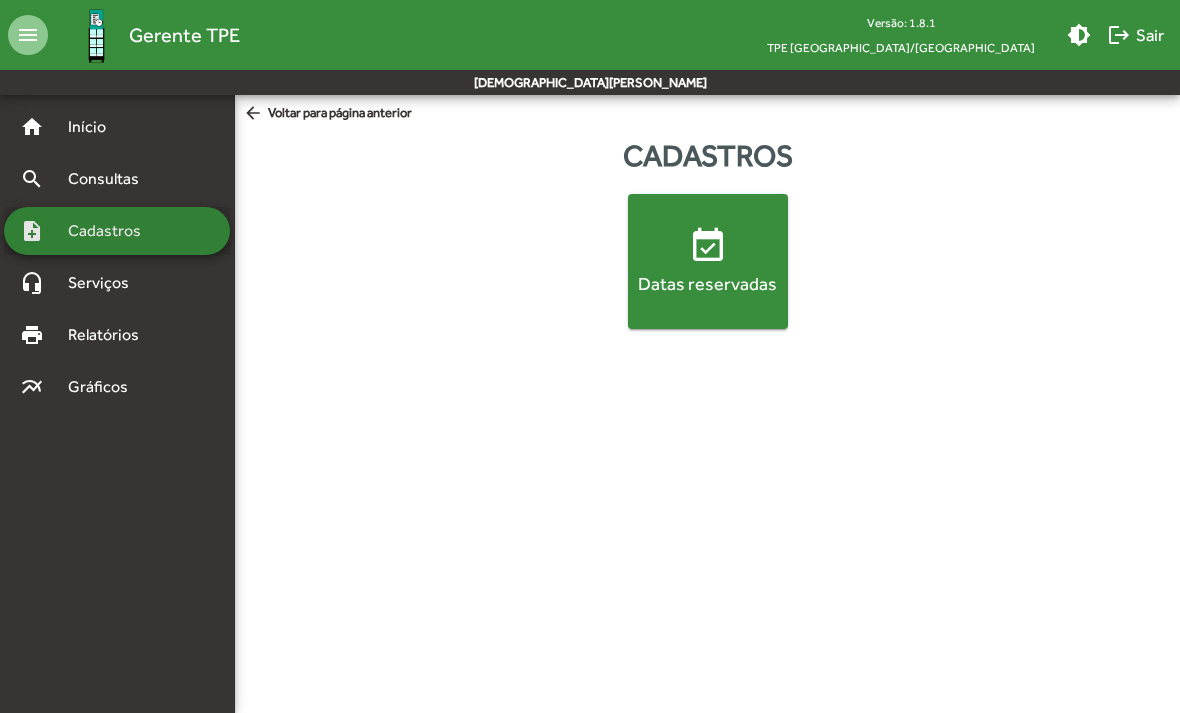 scroll, scrollTop: 0, scrollLeft: 0, axis: both 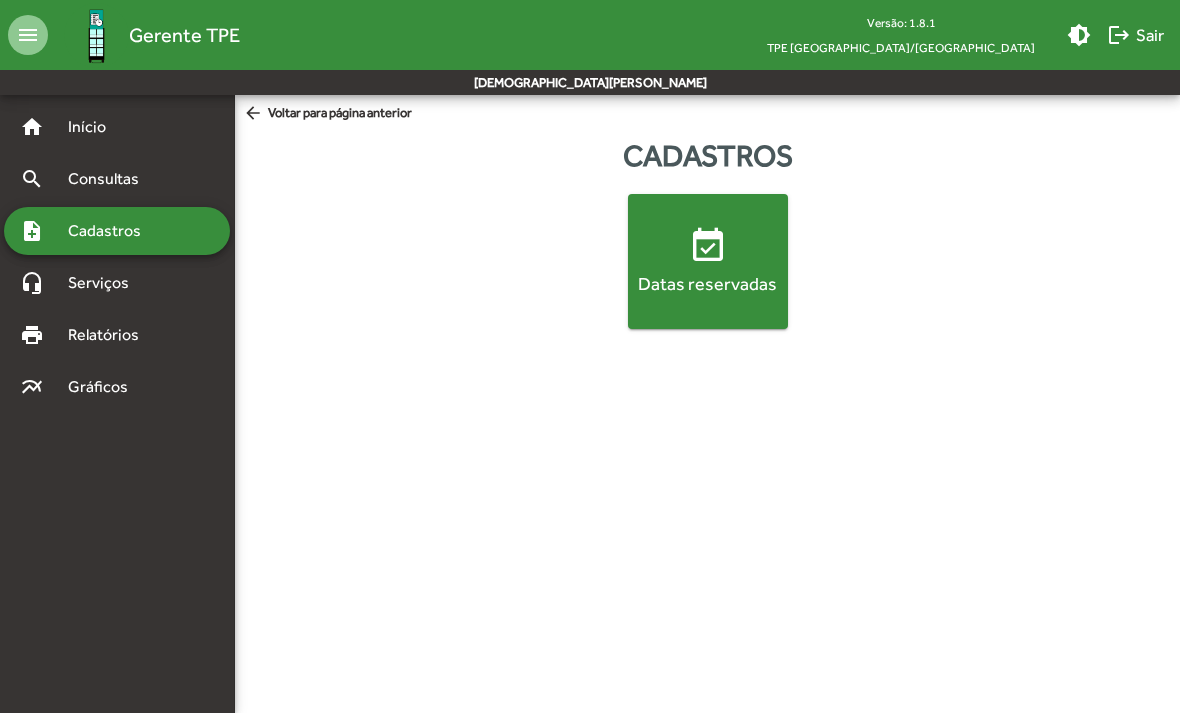 click on "event_available  Datas reservadas" 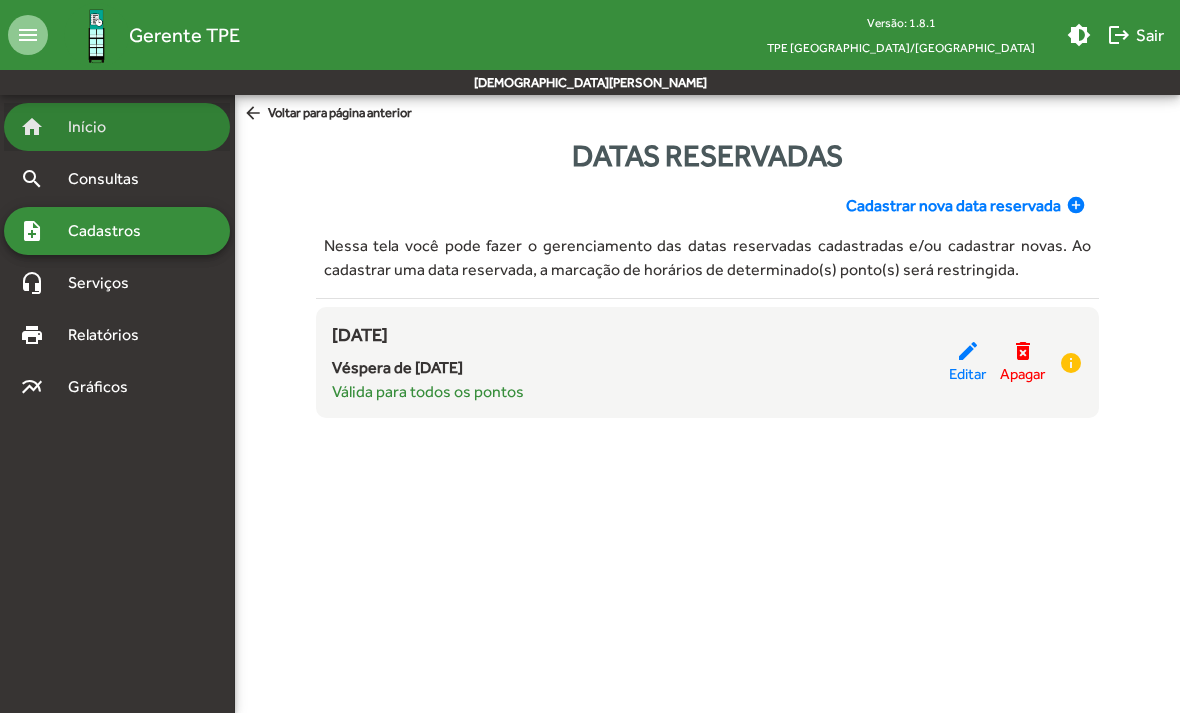 click on "Início" at bounding box center [95, 127] 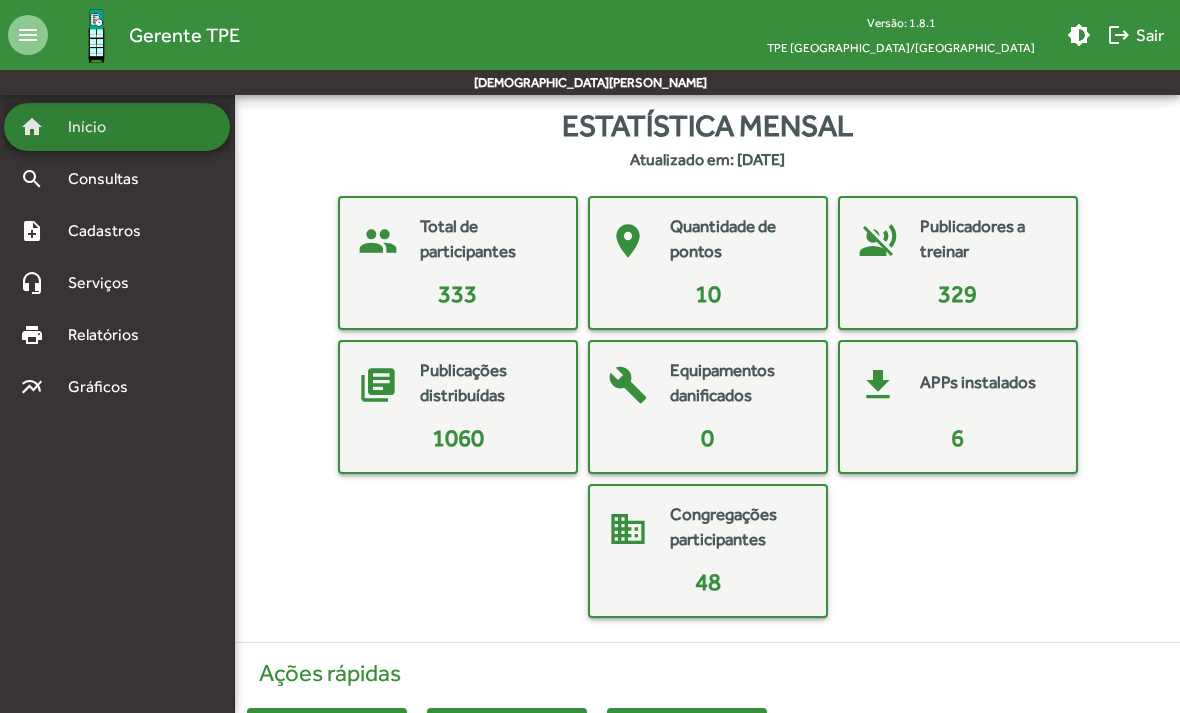 click on "Início" at bounding box center [95, 127] 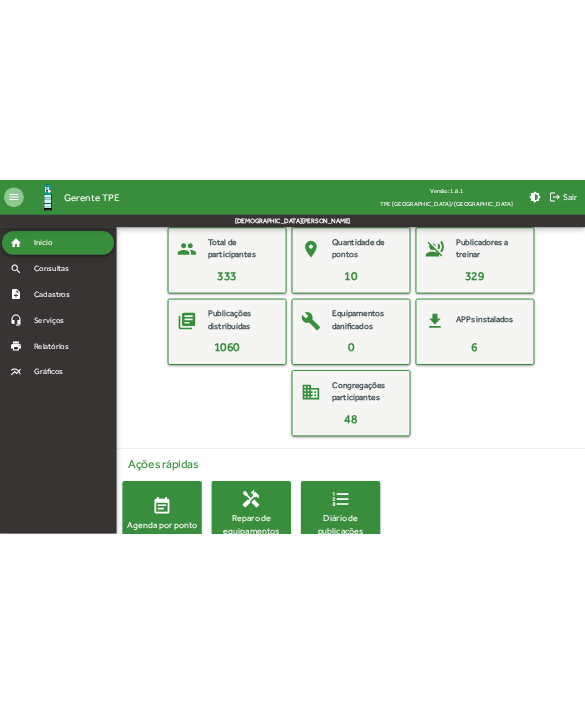 scroll, scrollTop: 0, scrollLeft: 0, axis: both 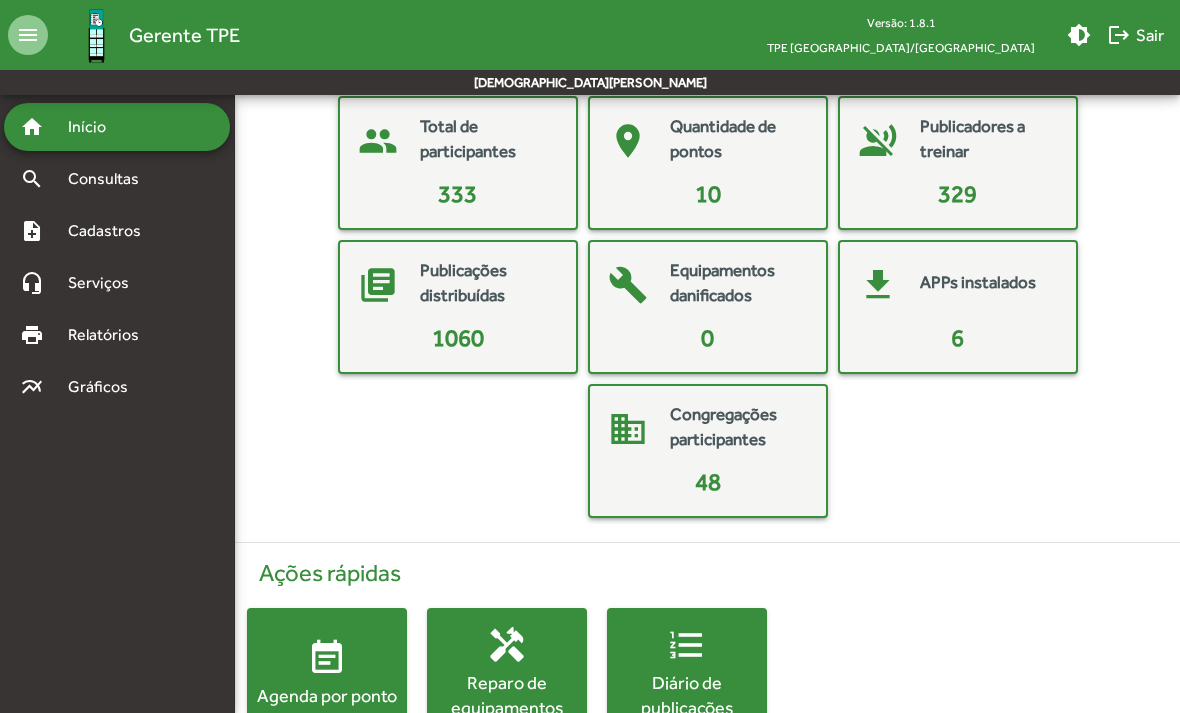click on "Congregações participantes" 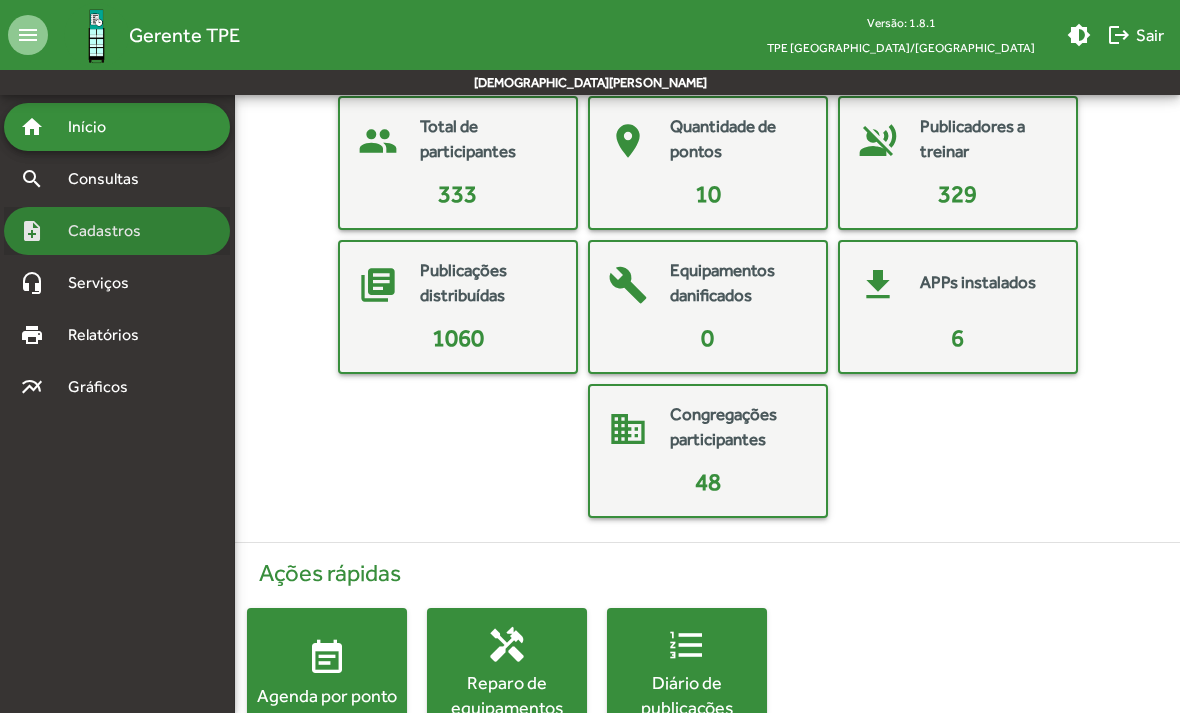 click on "Cadastros" at bounding box center [111, 231] 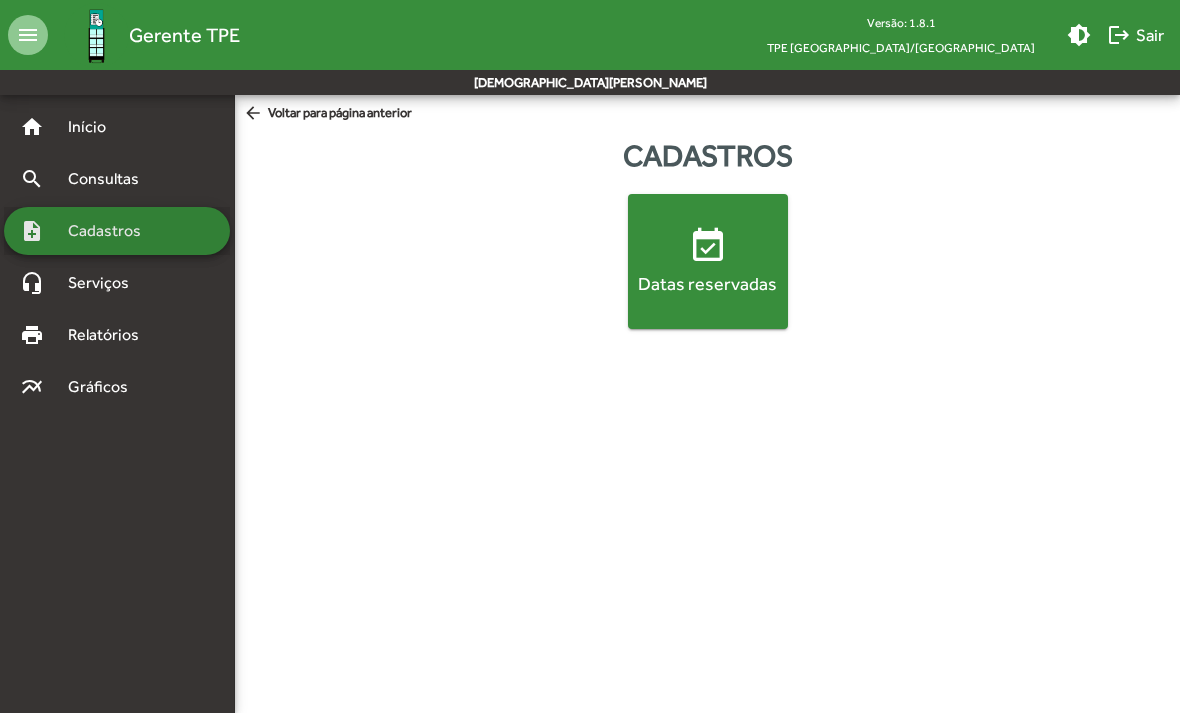 scroll, scrollTop: 0, scrollLeft: 0, axis: both 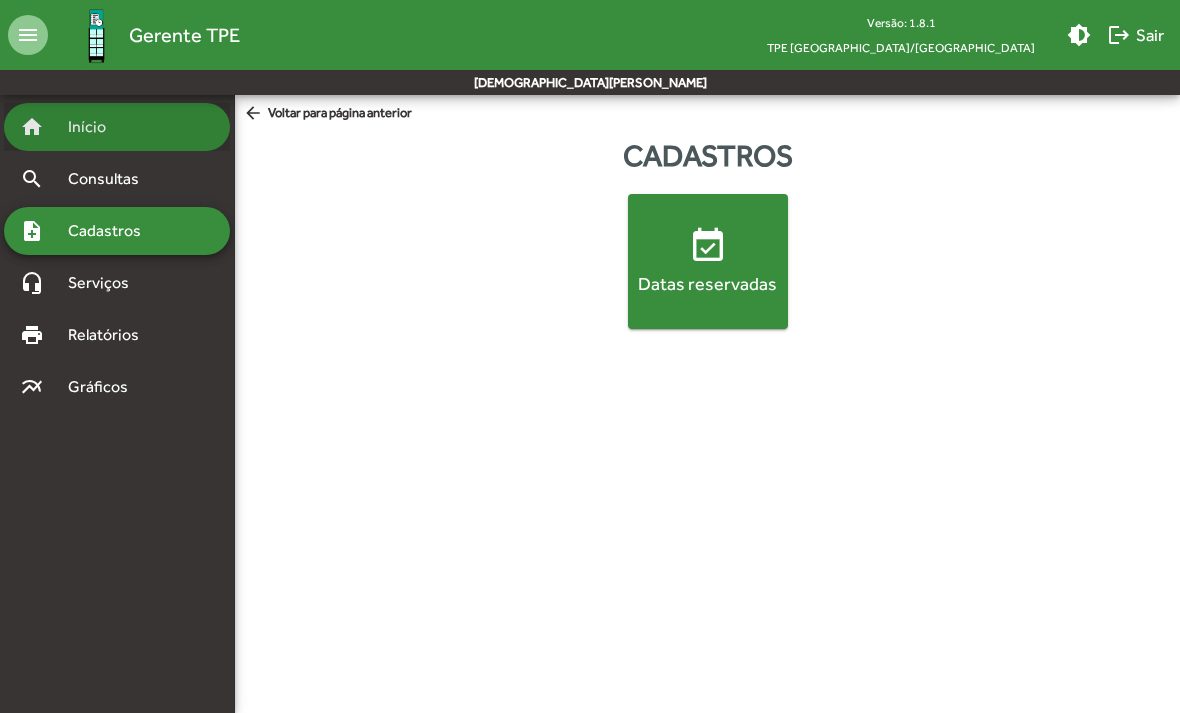 click on "home Início" at bounding box center [63, 127] 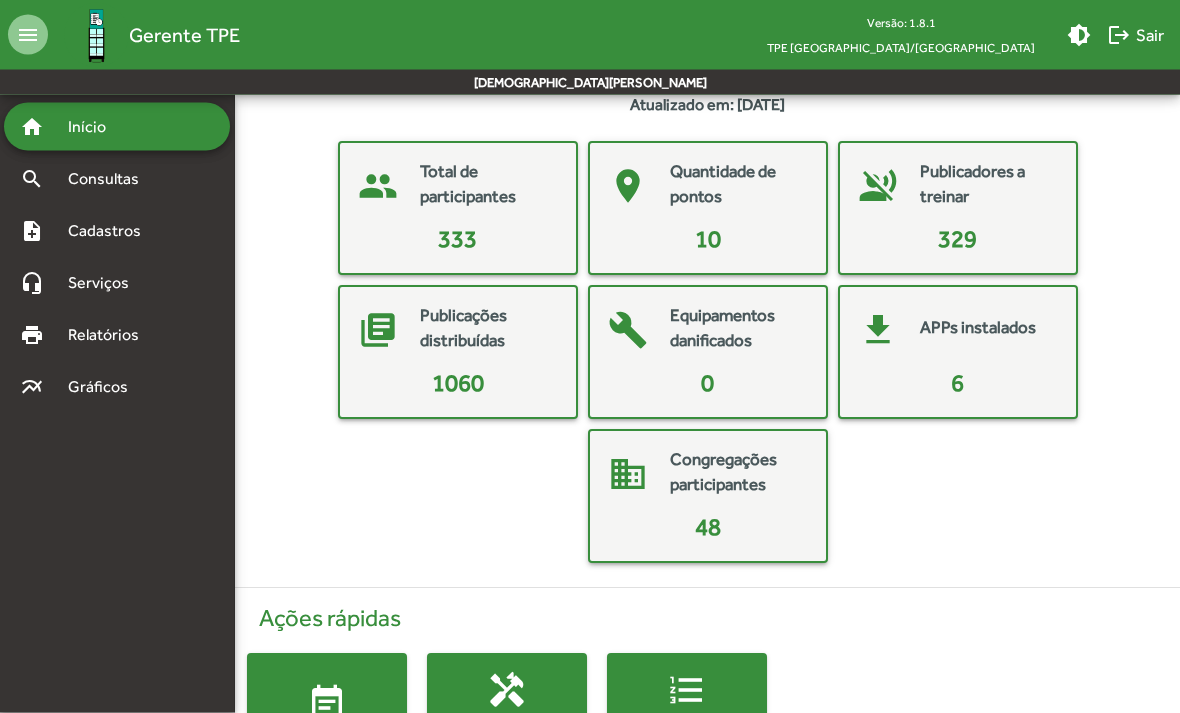 scroll, scrollTop: 55, scrollLeft: 0, axis: vertical 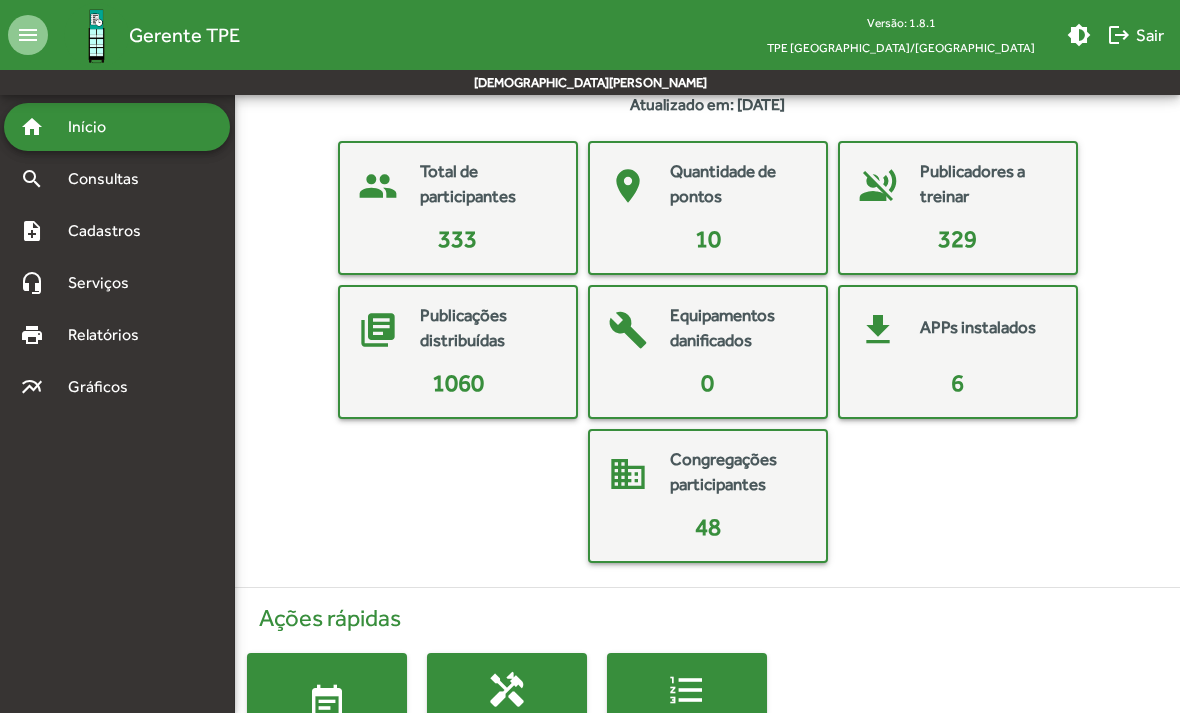 click on "10" 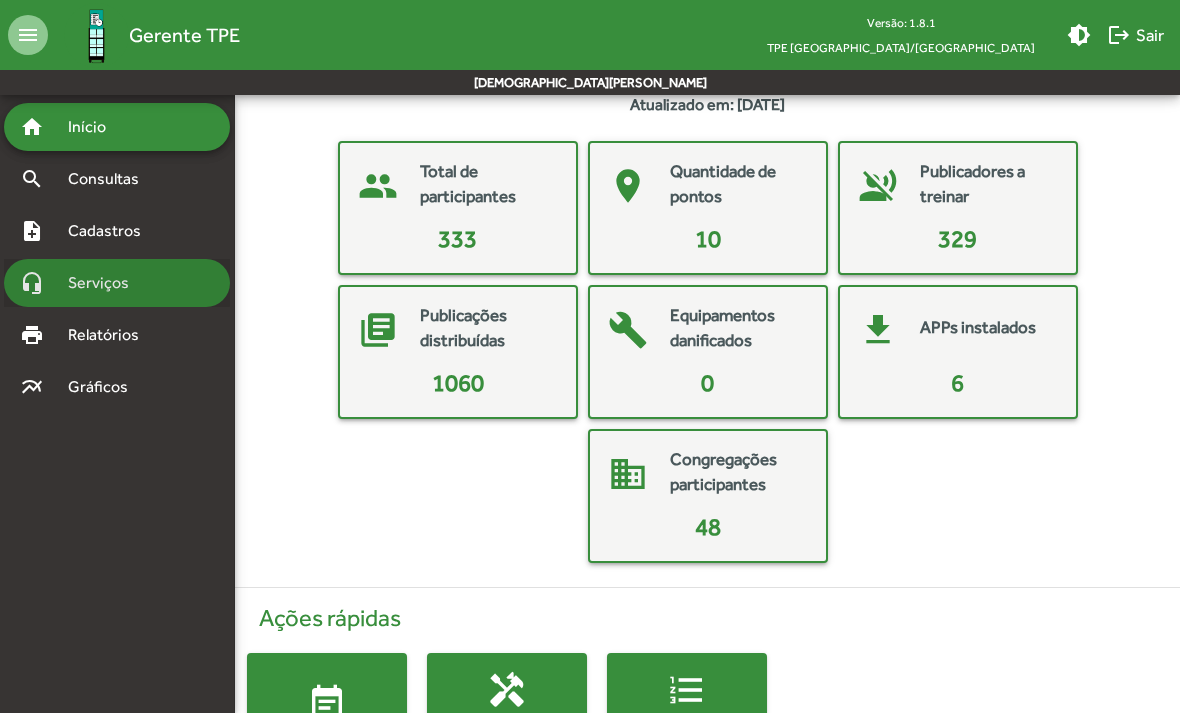 click on "Serviços" at bounding box center [106, 283] 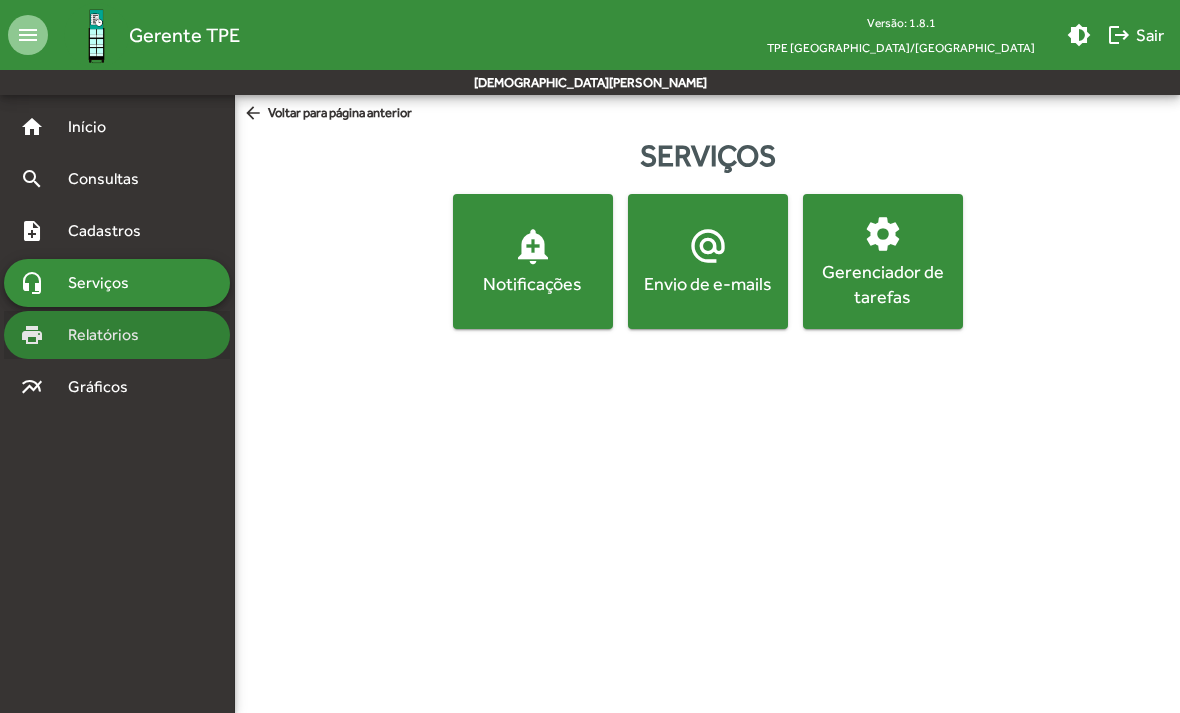 click on "Relatórios" at bounding box center [110, 335] 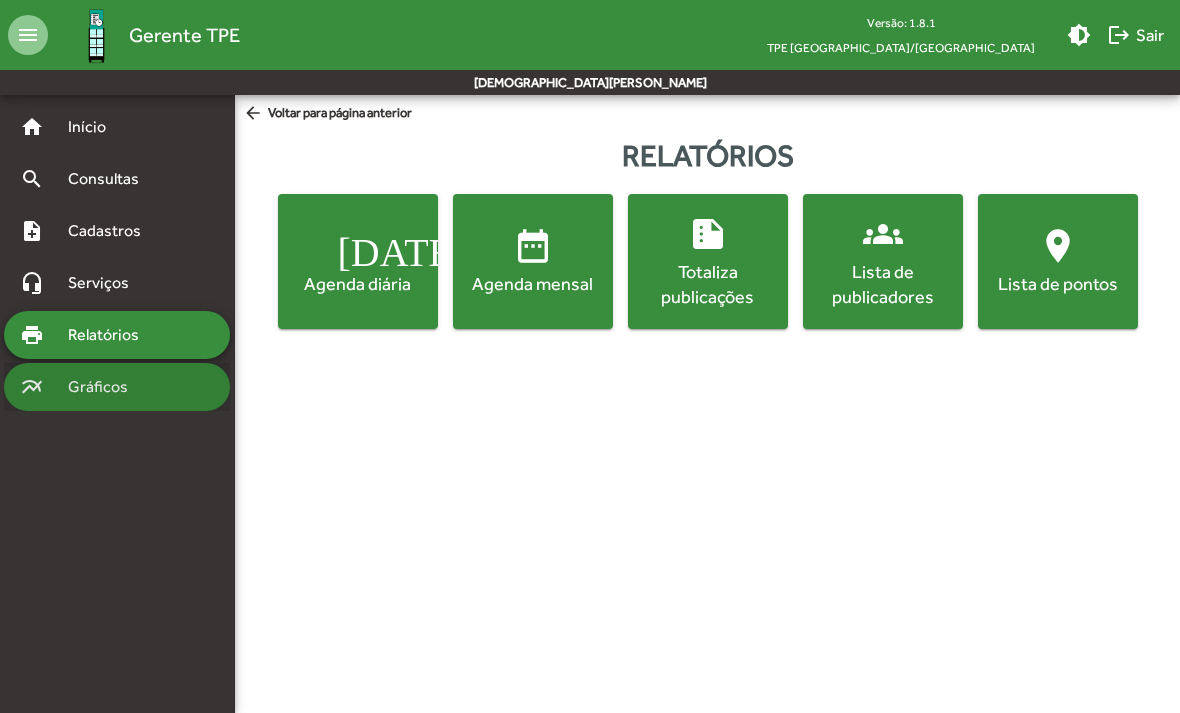 click on "multiline_chart Gráficos" at bounding box center [117, 387] 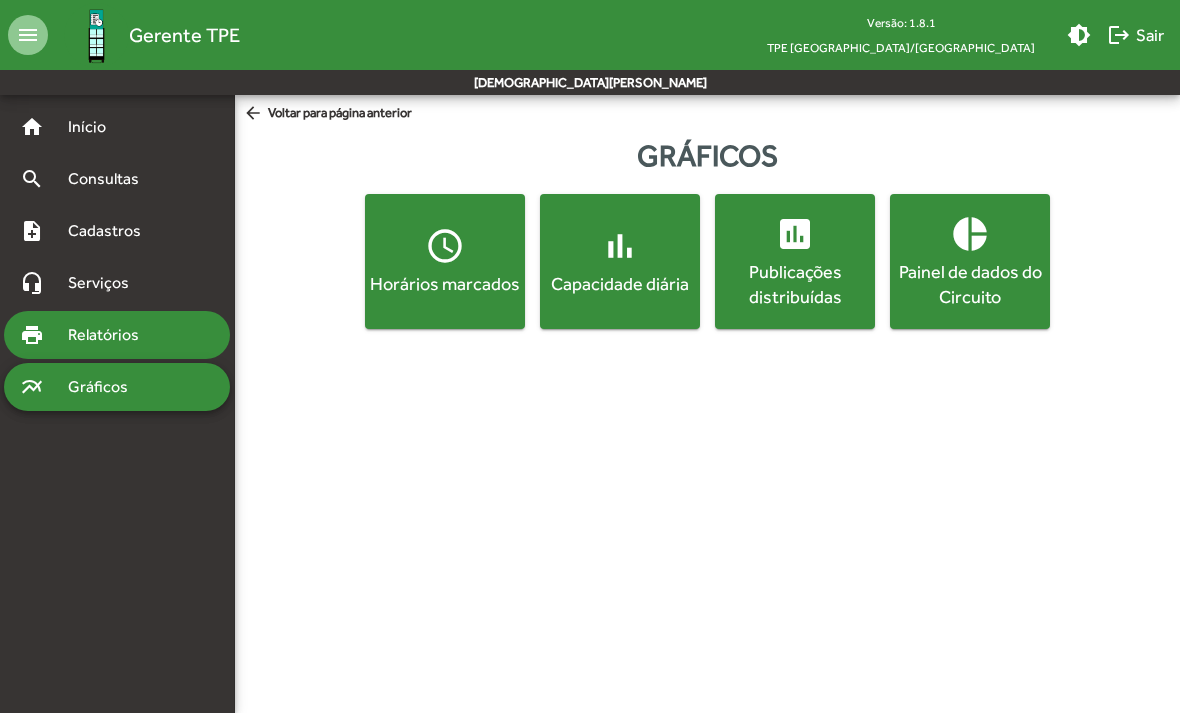 click on "Relatórios" at bounding box center [110, 335] 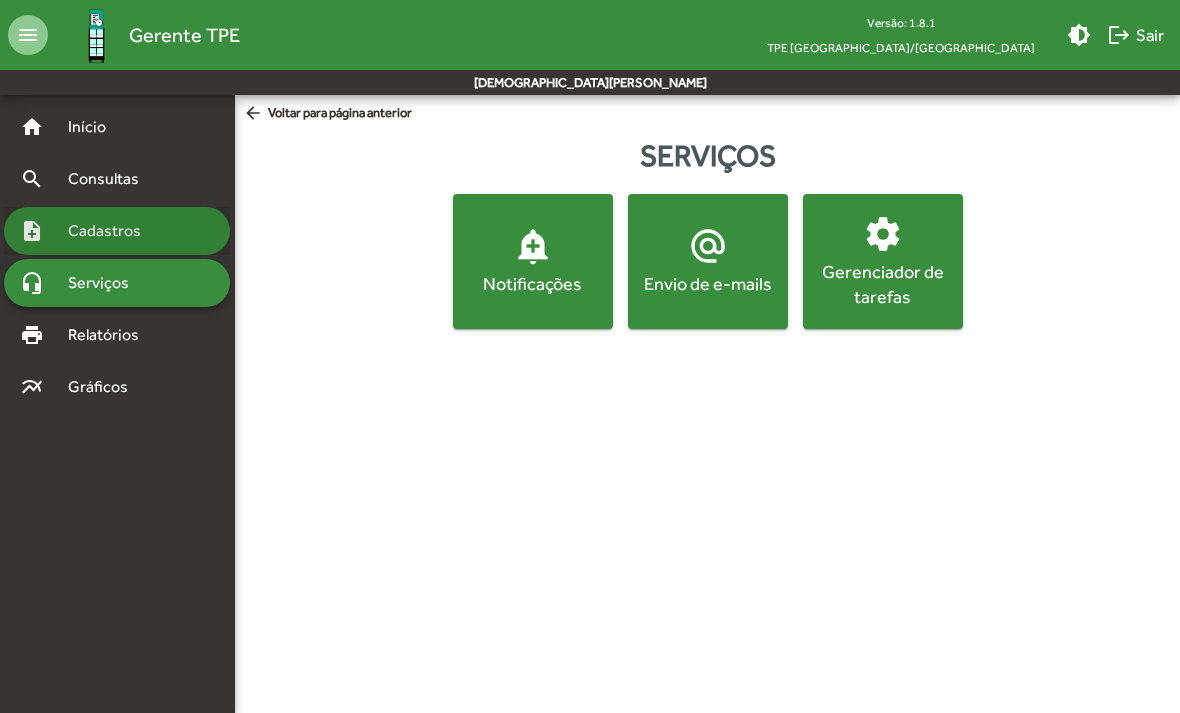 click on "note_add Cadastros" at bounding box center (117, 231) 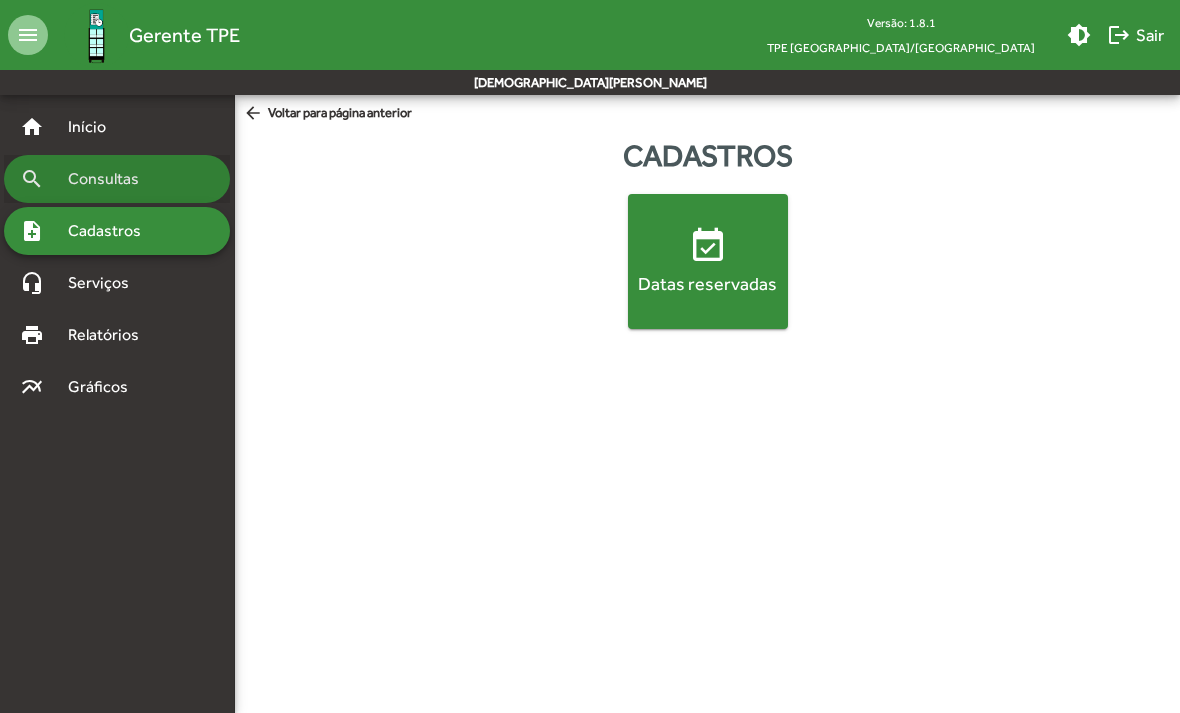 click on "Consultas" at bounding box center [110, 179] 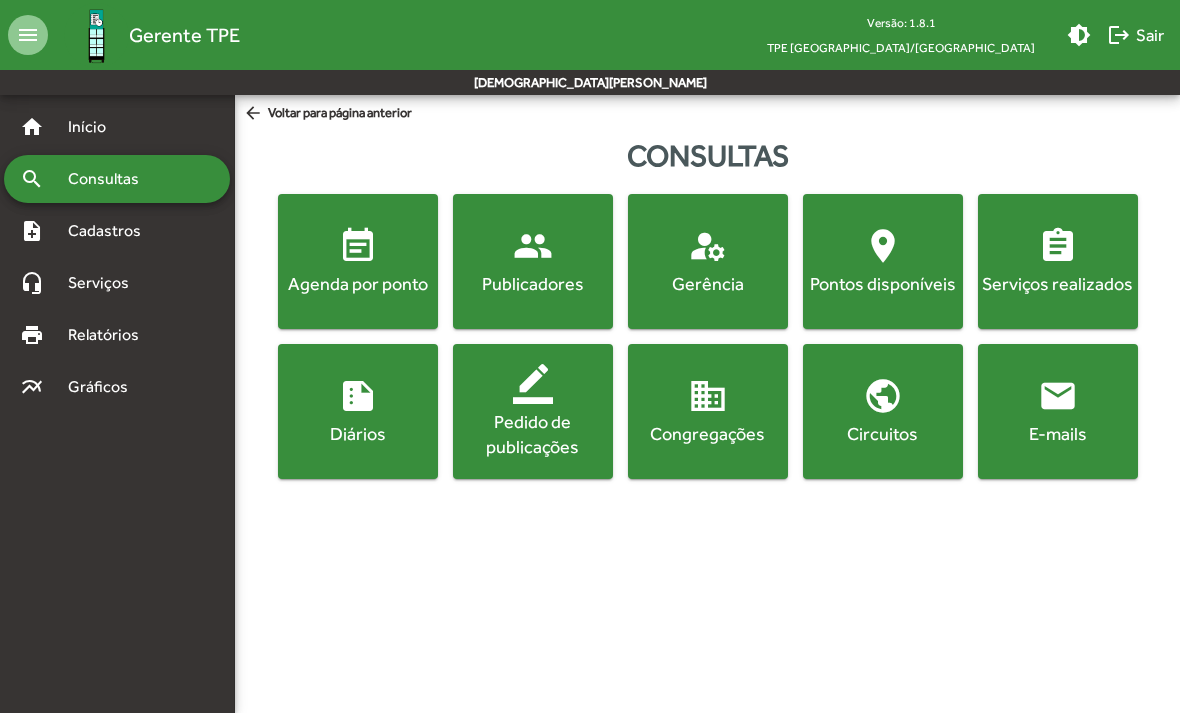 click on "manage_accounts" 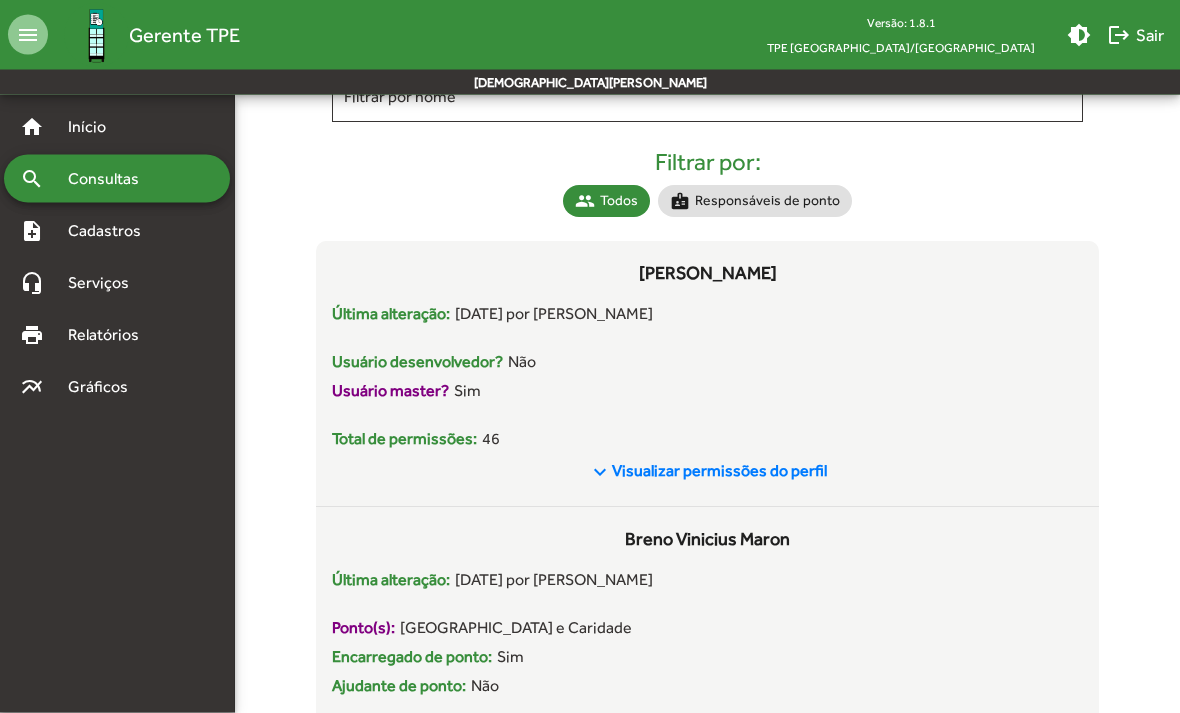 scroll, scrollTop: 0, scrollLeft: 0, axis: both 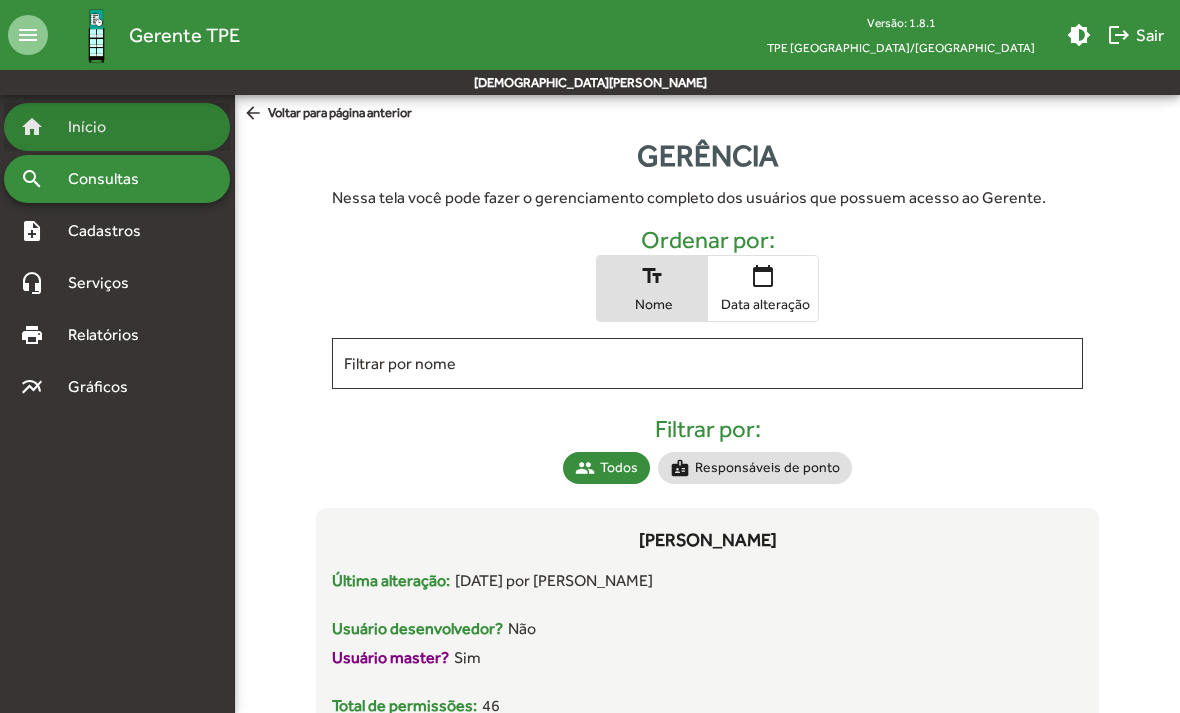 click on "Início" at bounding box center (95, 127) 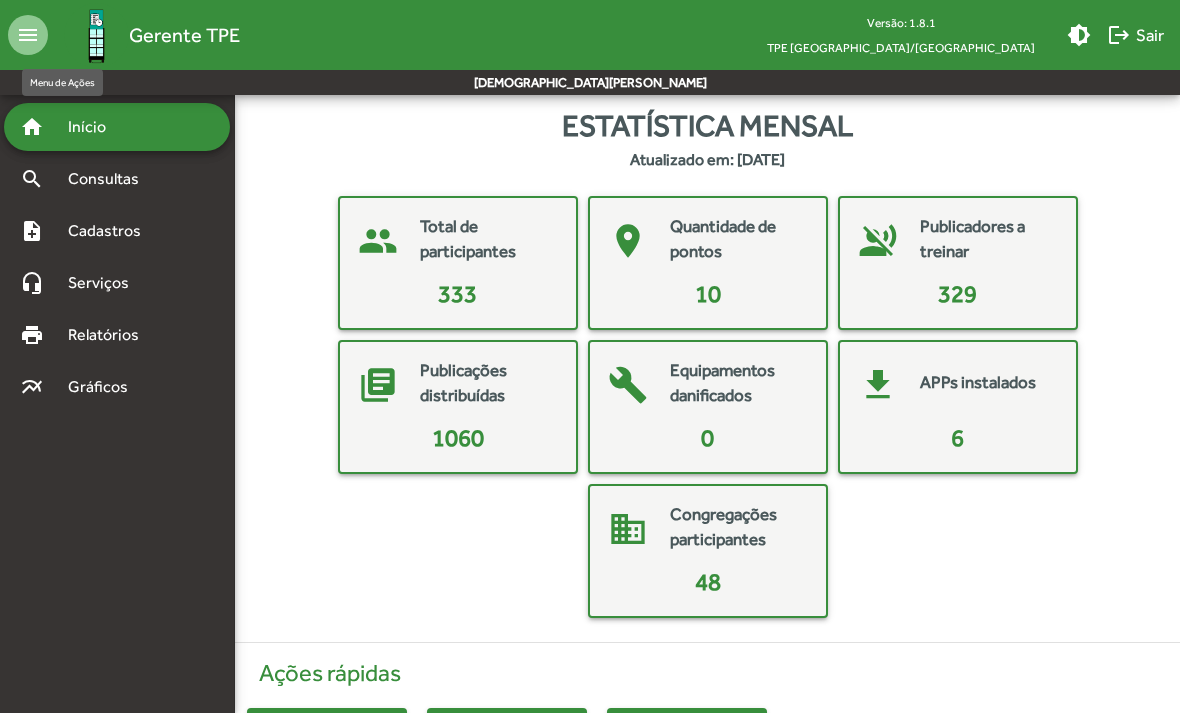 click on "menu" 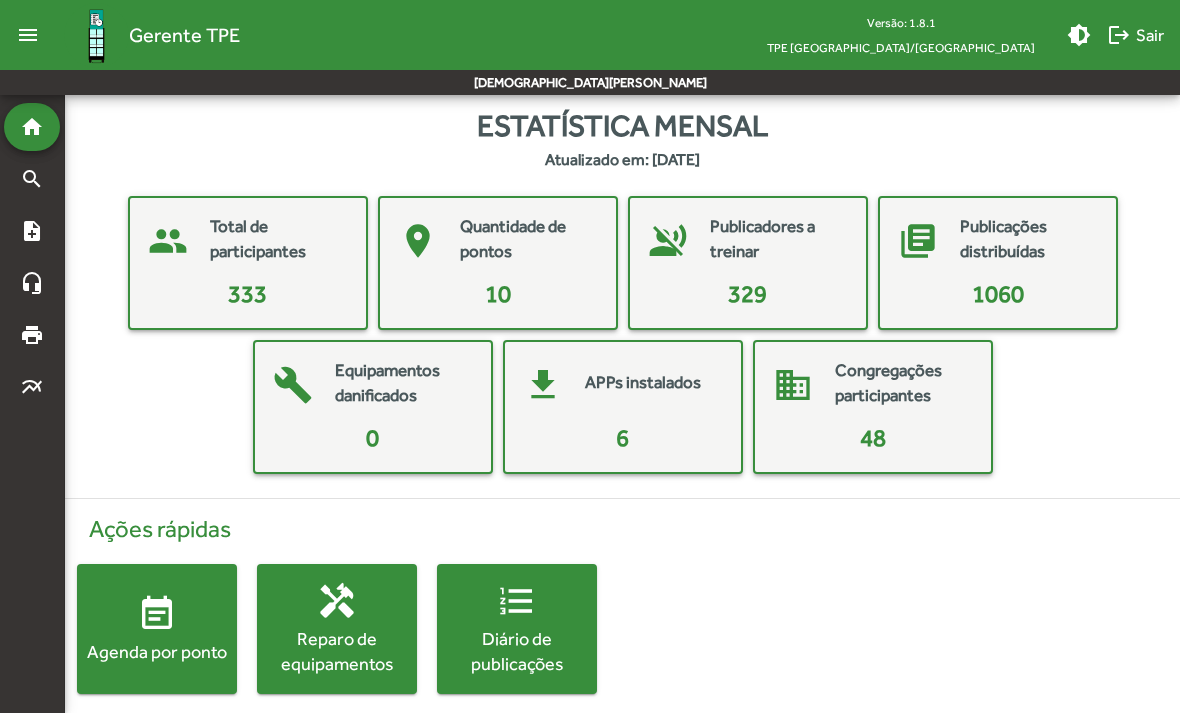 click on "APPs instalados" 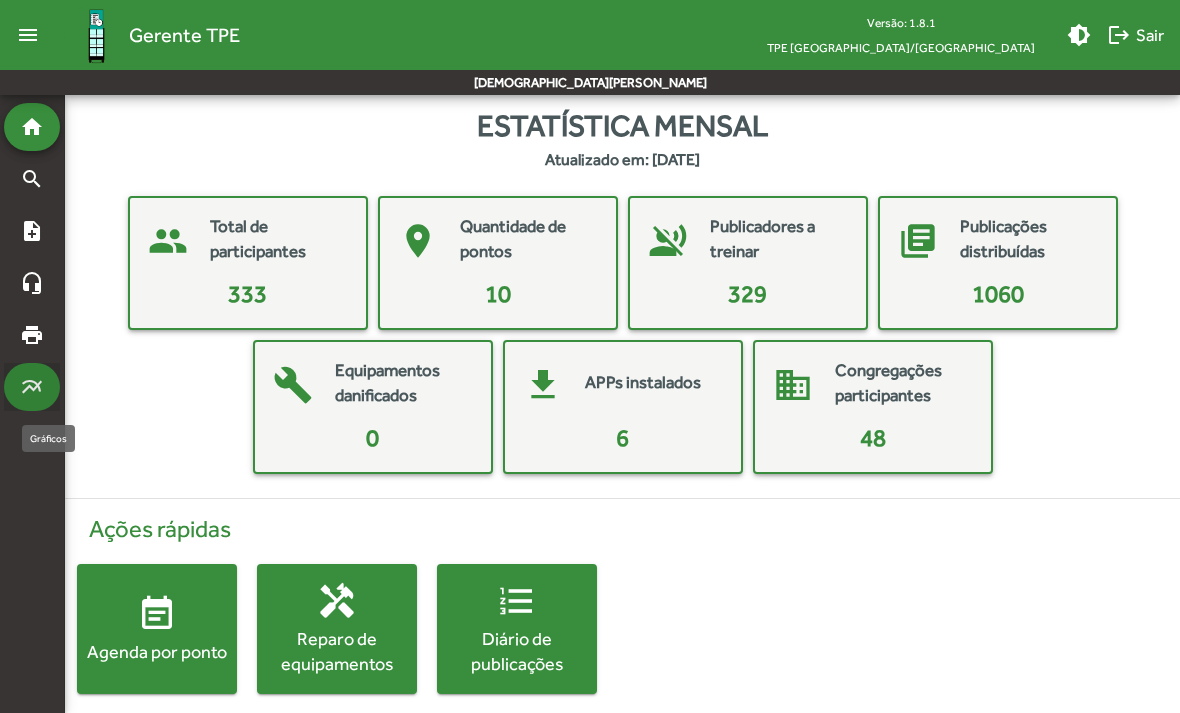 click on "multiline_chart" at bounding box center (32, 387) 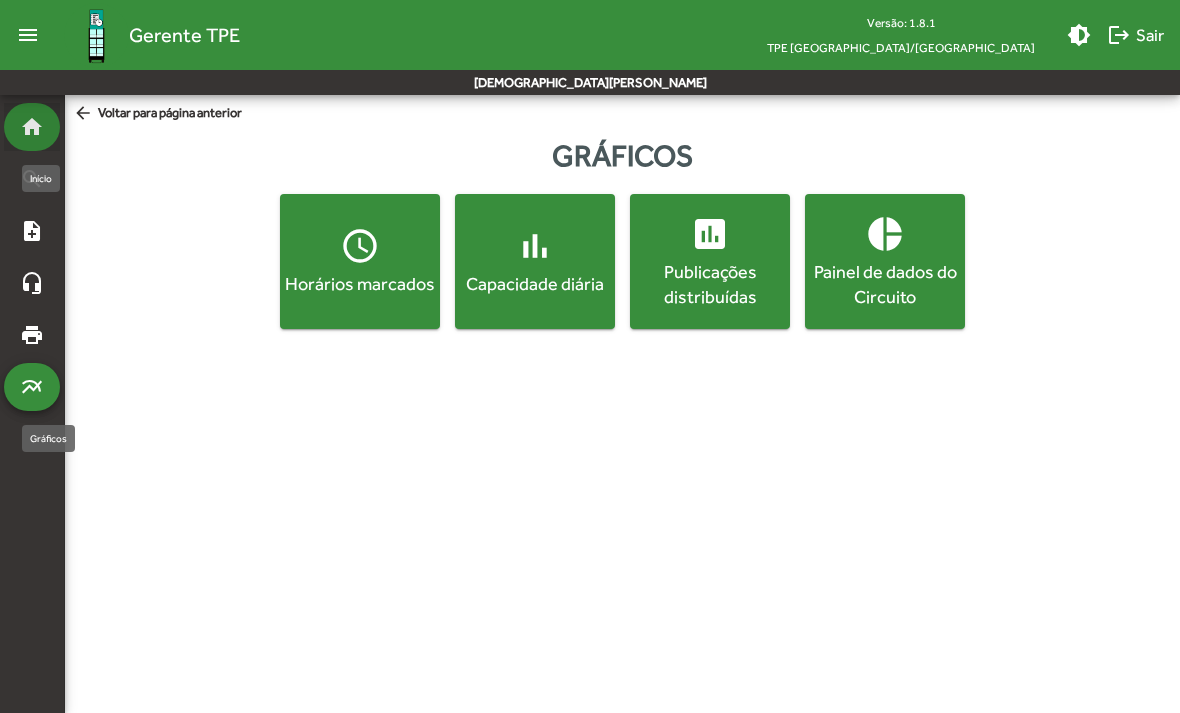 click on "home" at bounding box center (32, 127) 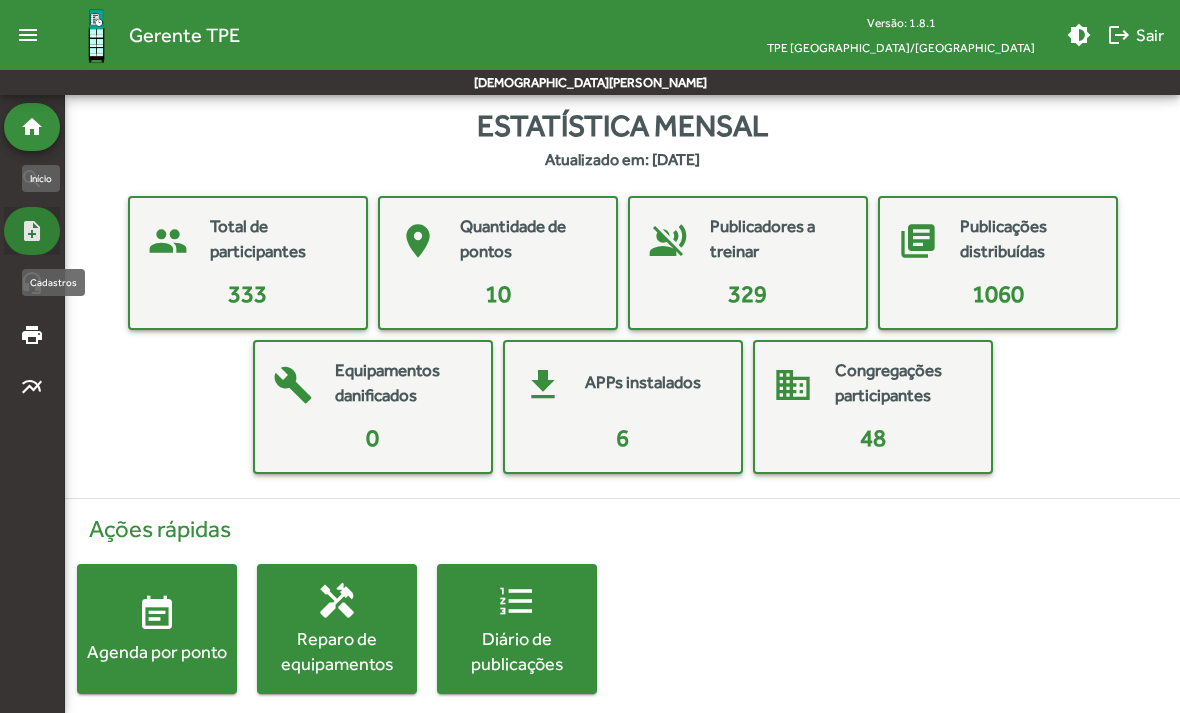 click on "note_add" at bounding box center [32, 231] 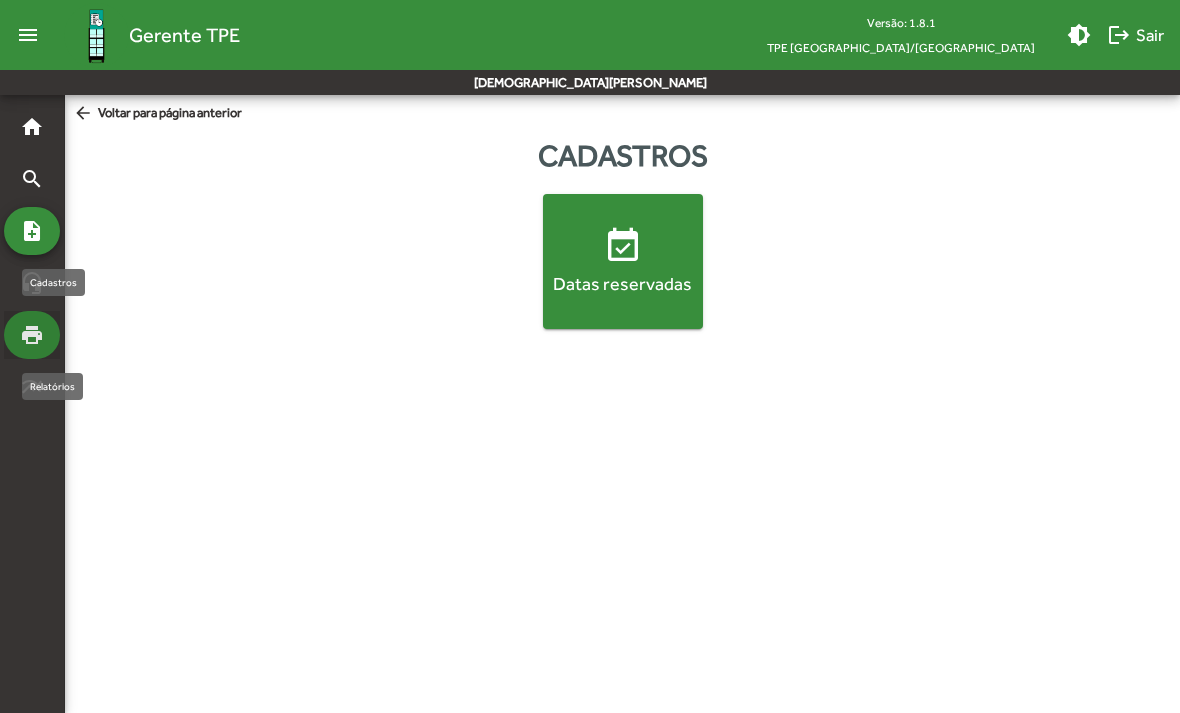 click on "print" at bounding box center [32, 335] 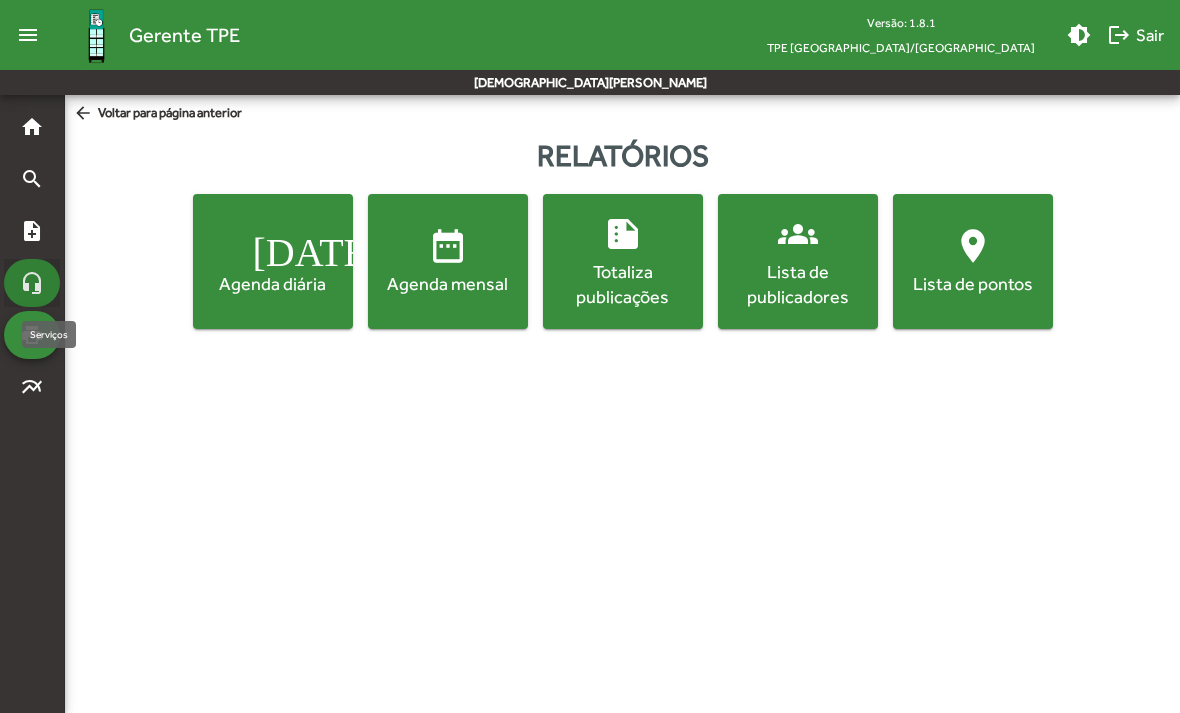 click on "headset_mic" at bounding box center (32, 283) 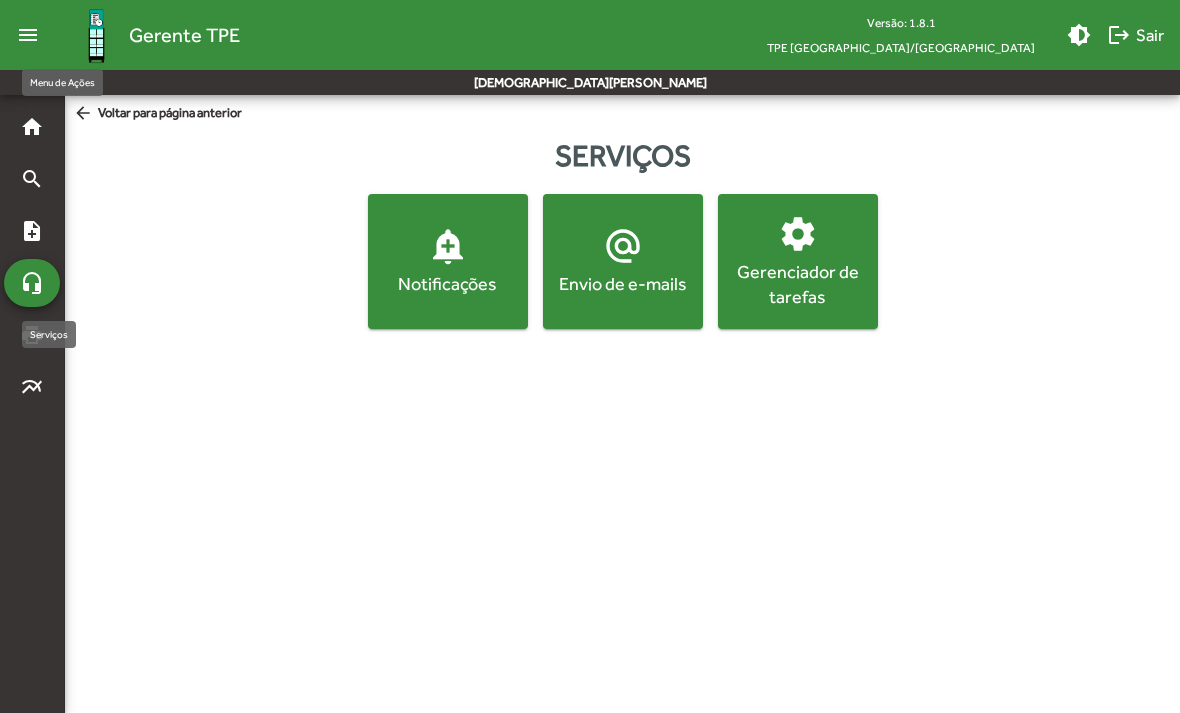 click on "menu" 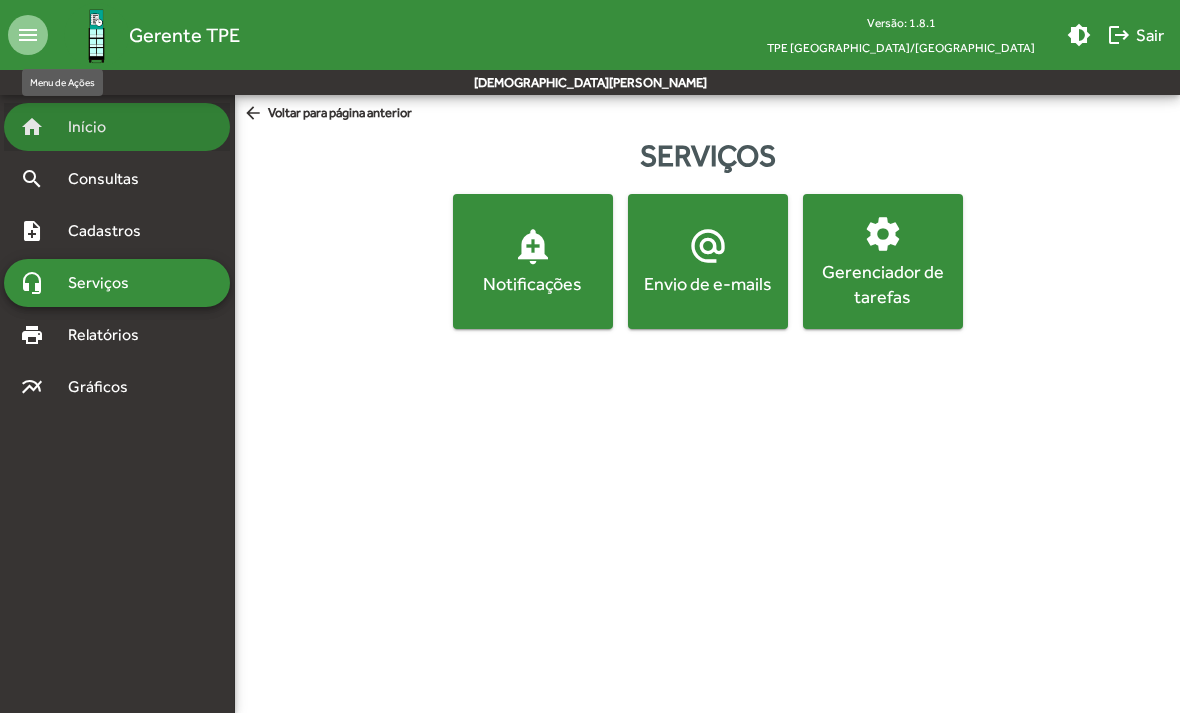 click on "Início" at bounding box center (95, 127) 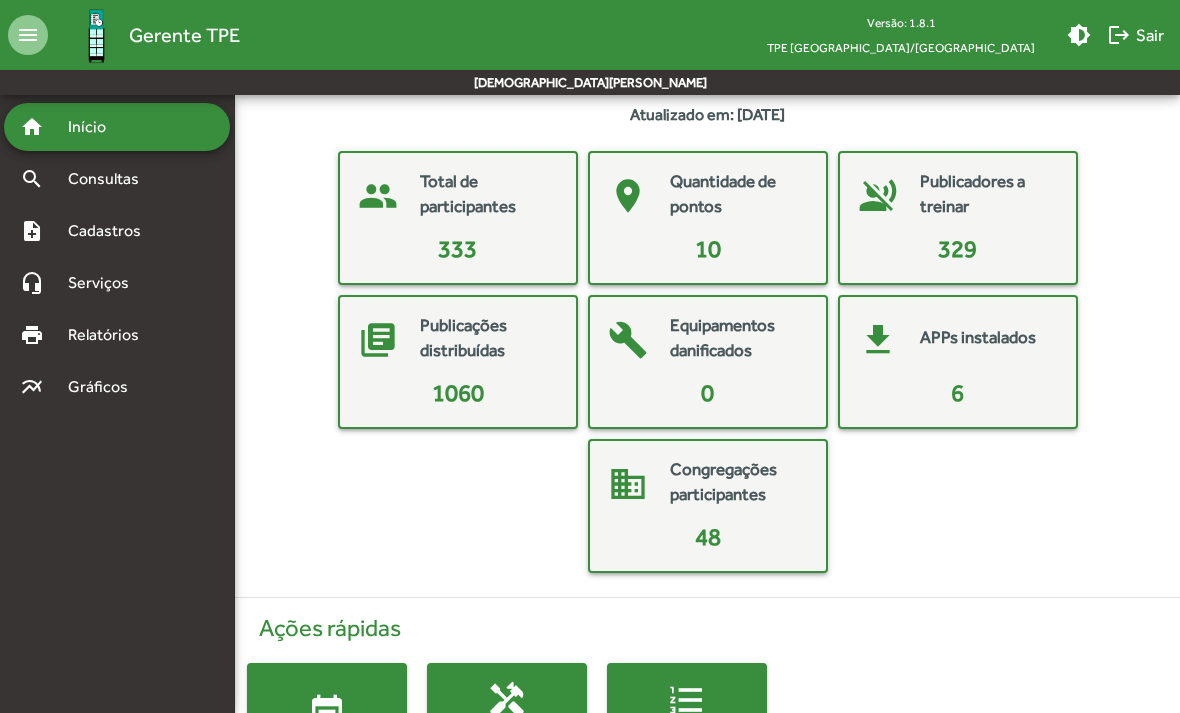 scroll, scrollTop: 100, scrollLeft: 0, axis: vertical 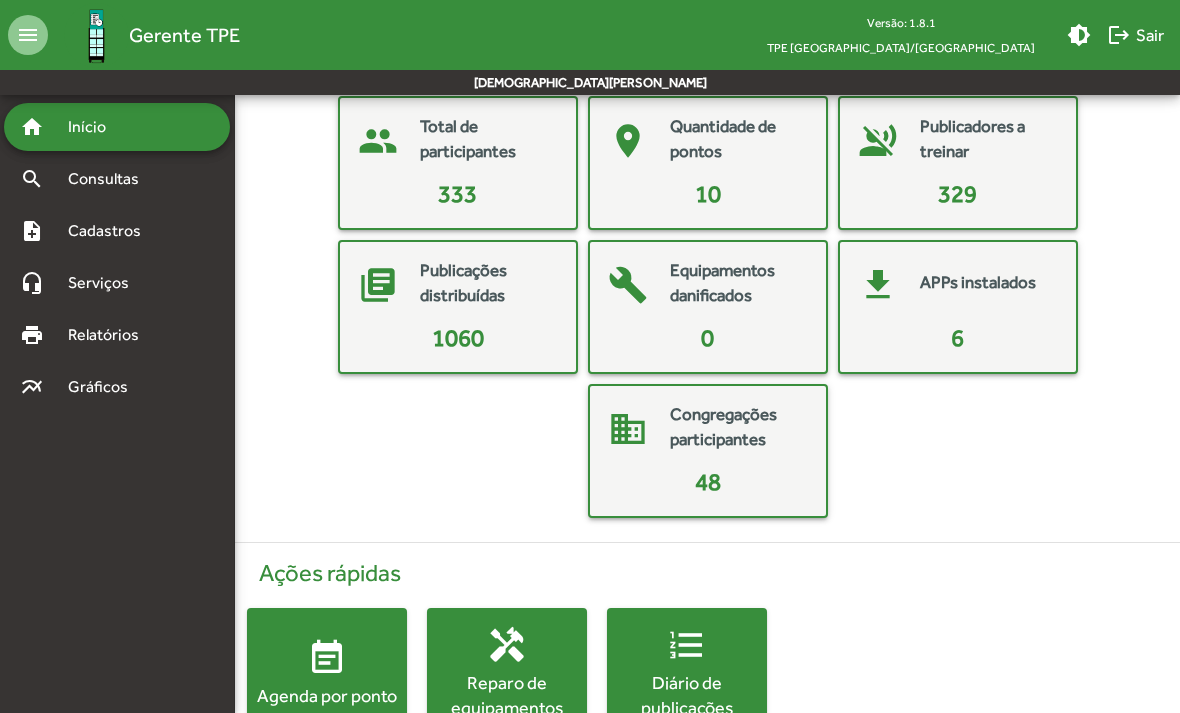 click on "Diário de publicações" 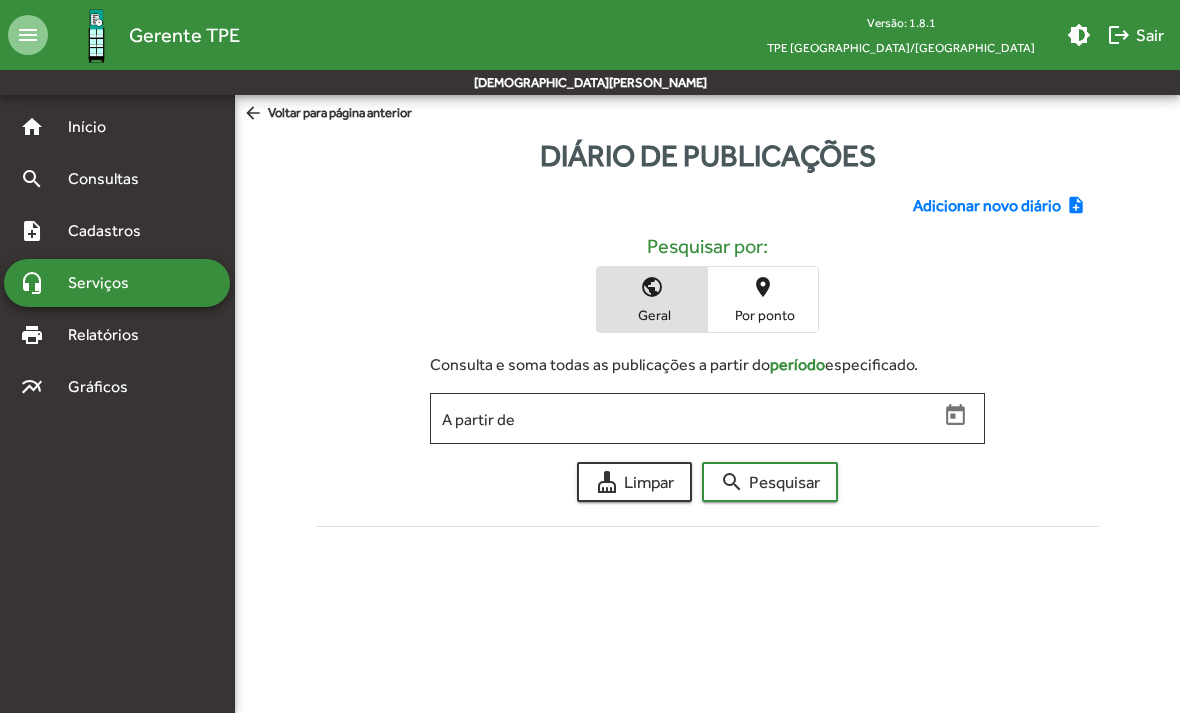 scroll, scrollTop: 0, scrollLeft: 0, axis: both 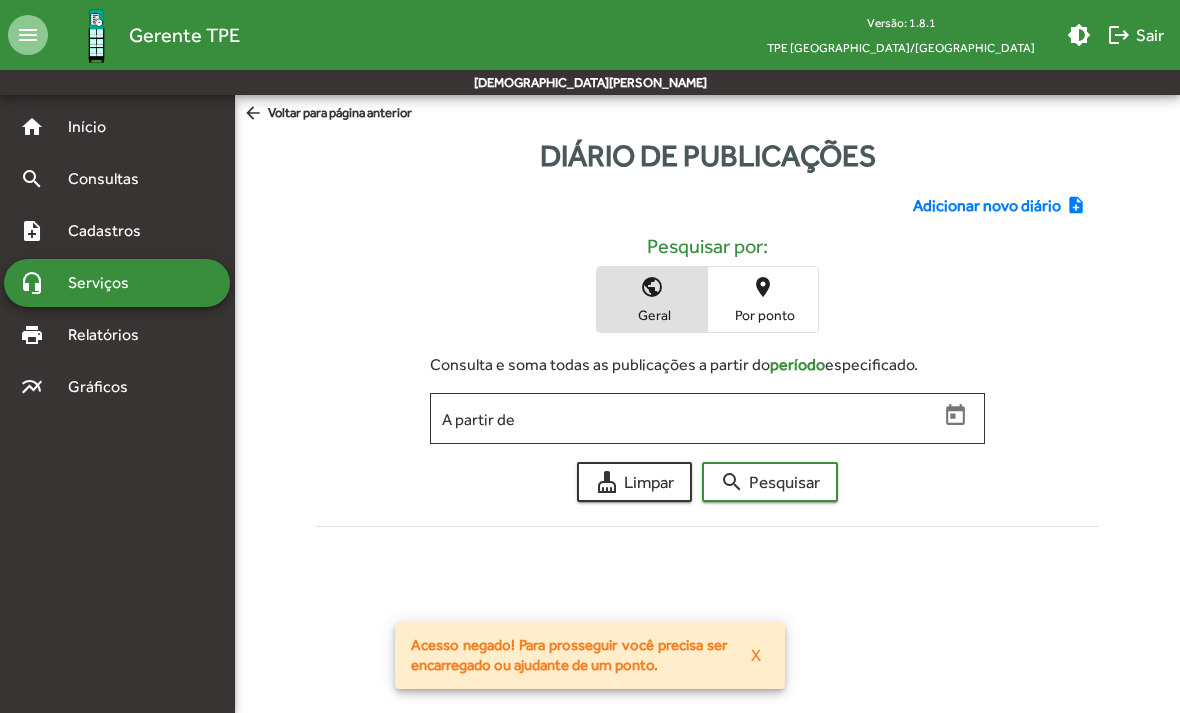 click on "menu Gerente TPE  Versão: 1.8.1   TPE Uberlândia/MG  brightness_medium logout  Sair   Messias Silva da Costa  home Início search Consultas note_add Cadastros headset_mic Serviços print Relatórios multiline_chart Gráficos arrow_back  Voltar para página anterior   Diário de publicações  Adicionar novo diário note_add Pesquisar por: public Geral place Por ponto Consulta e soma todas as publicações a partir do  período  especificado. A partir de cleaning_services  Limpar  search  Pesquisar
Acesso negado! Para prosseguir você precisa ser encarregado ou ajudante de um ponto. X Alterar tema do sistema Sair do Gerente TPE Menu de Ações" at bounding box center [590, 291] 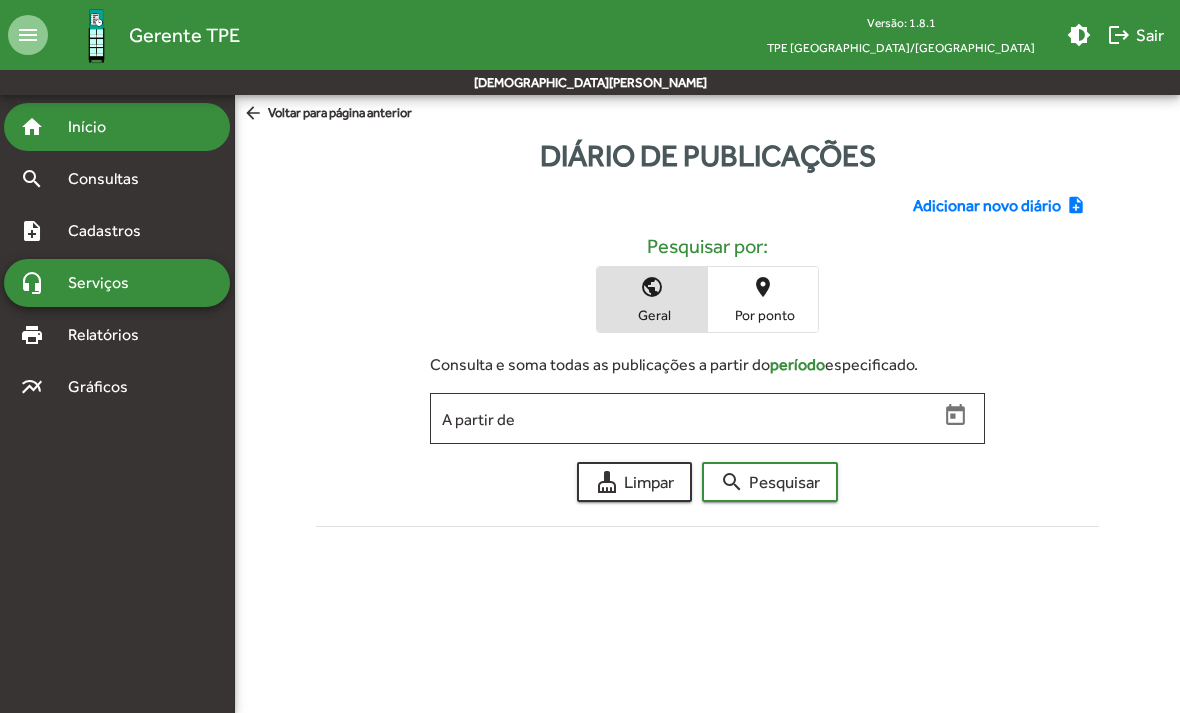 click on "Início" at bounding box center (95, 127) 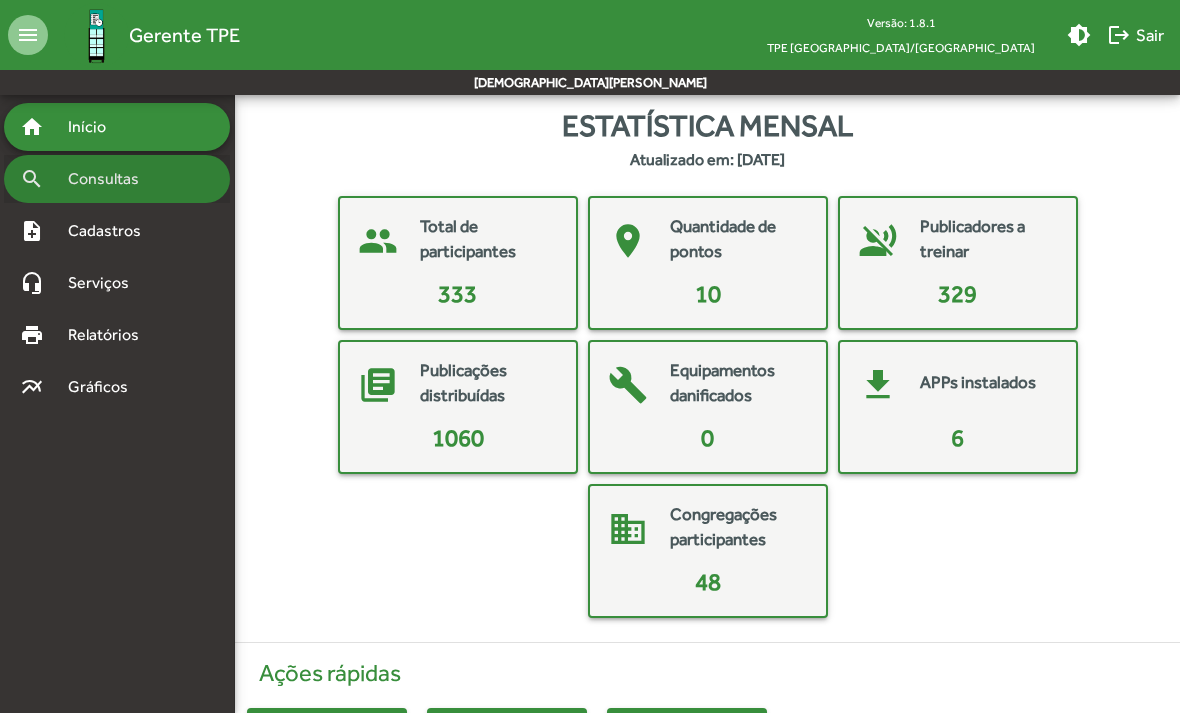 click on "Consultas" at bounding box center (110, 179) 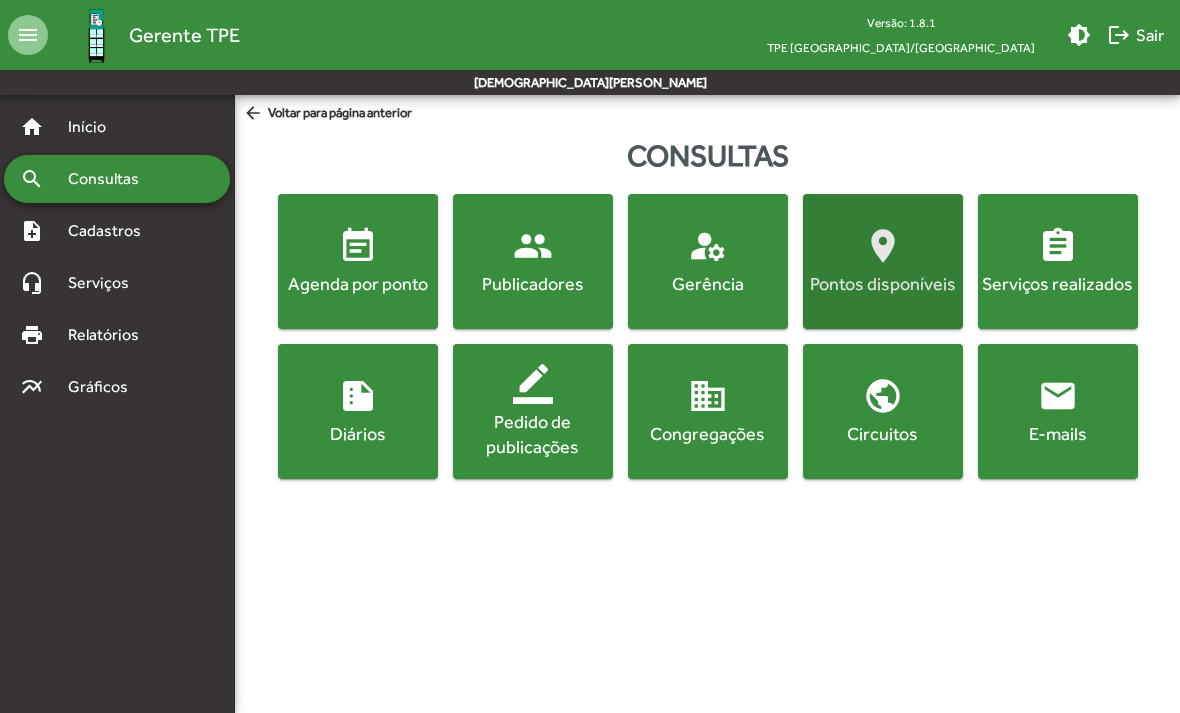 click on "Pontos disponíveis" 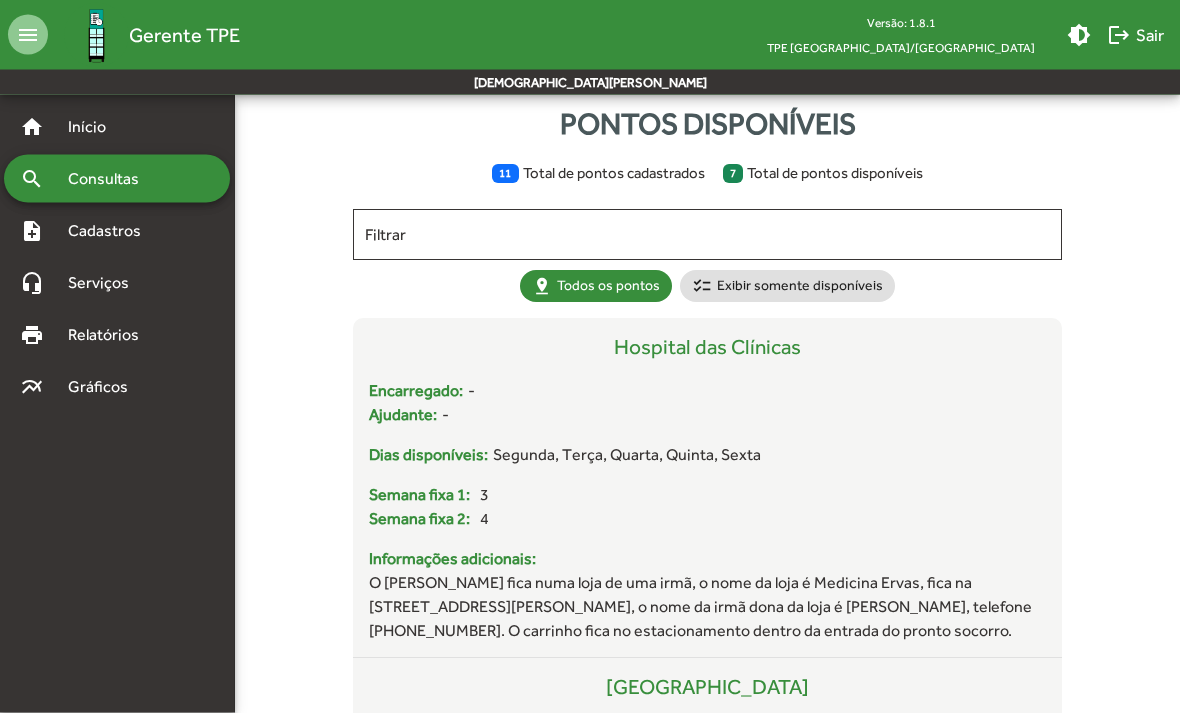 scroll, scrollTop: 0, scrollLeft: 0, axis: both 